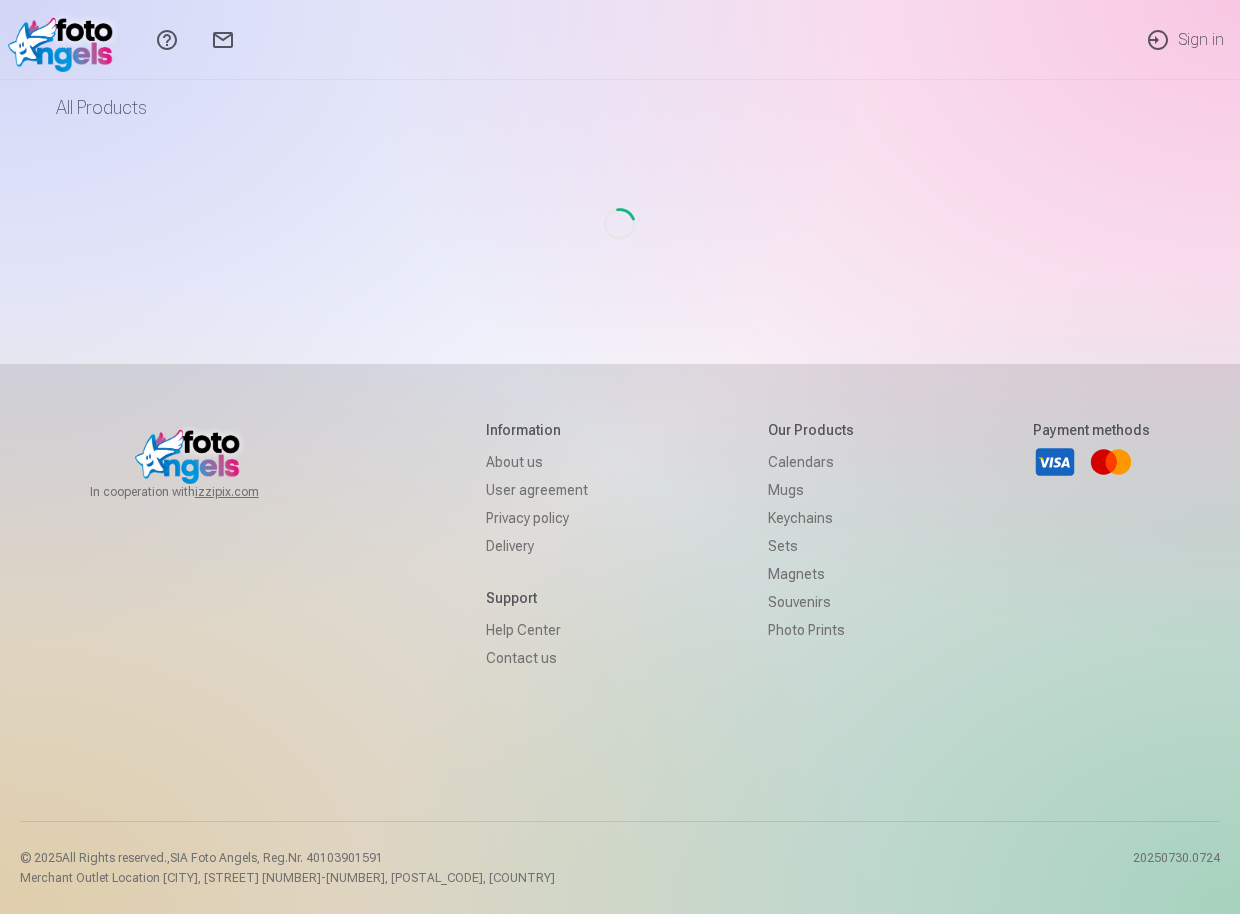 scroll, scrollTop: 0, scrollLeft: 0, axis: both 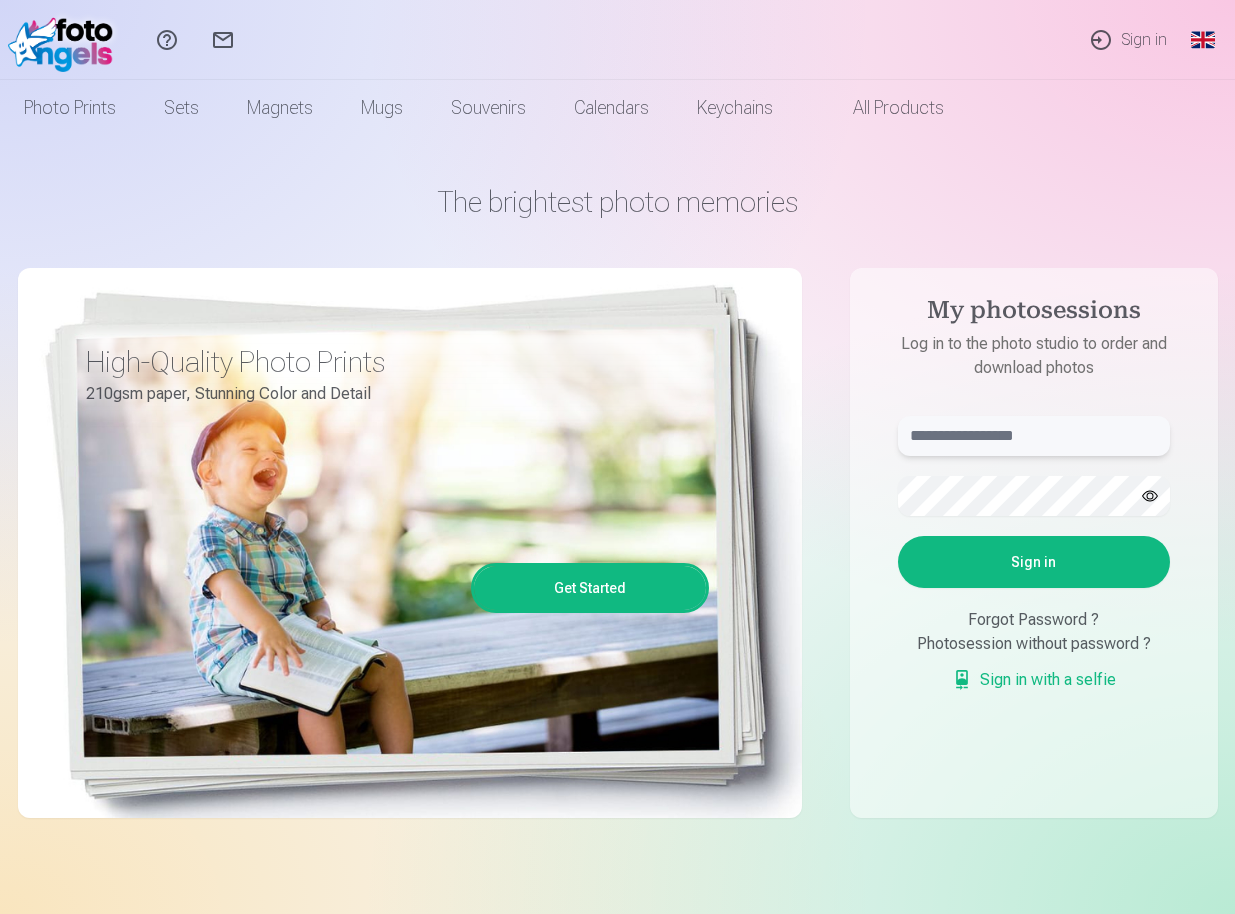 click at bounding box center (1034, 436) 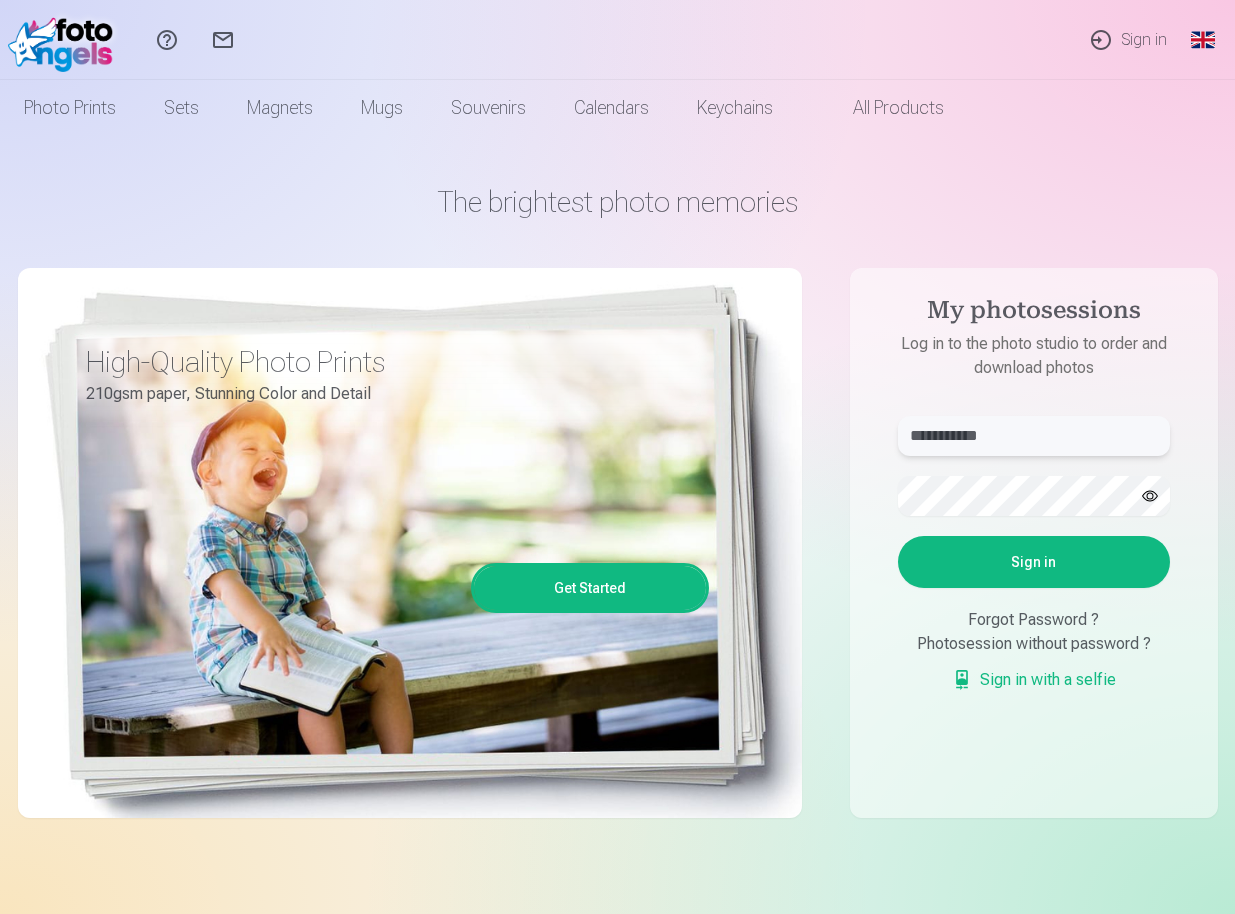 type on "**********" 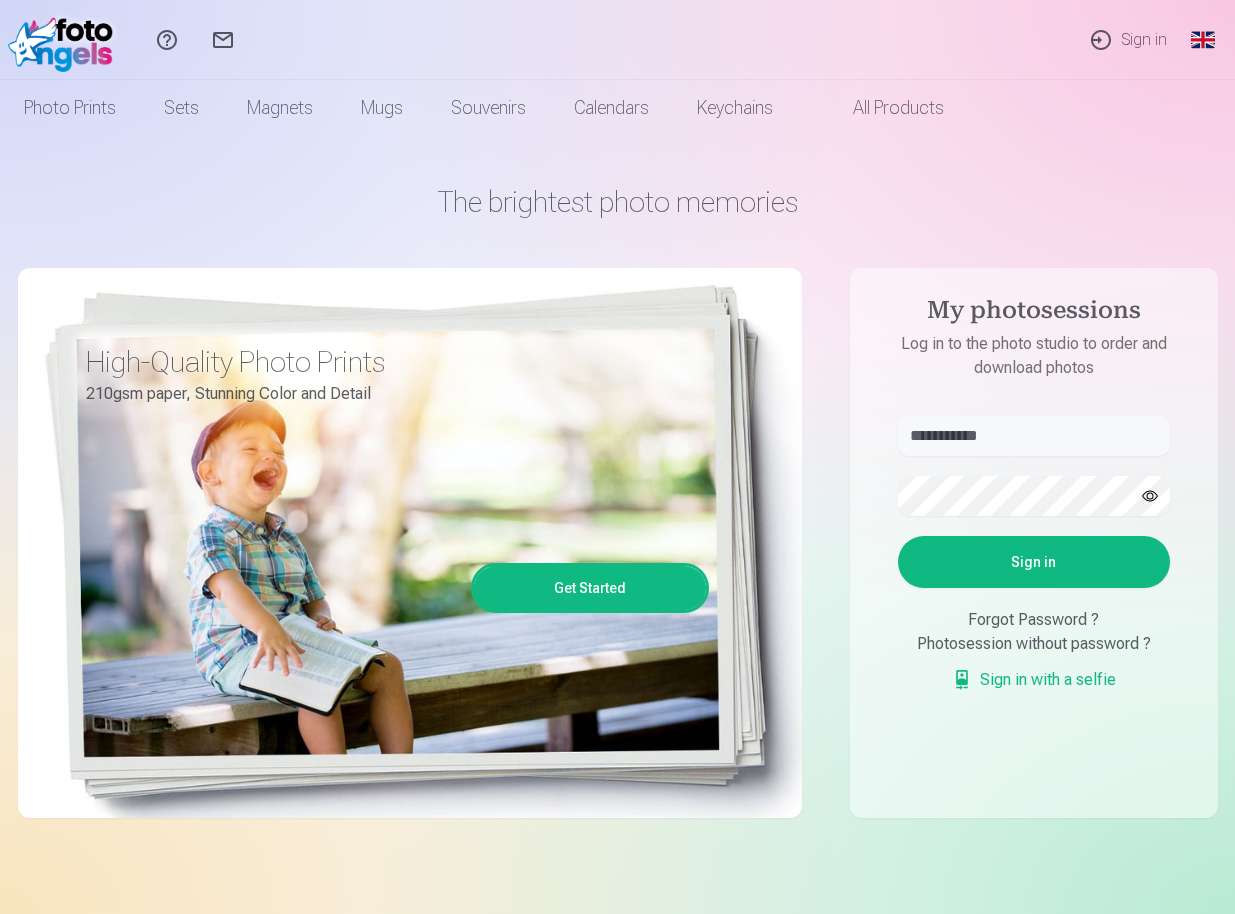 click on "Sign in" at bounding box center (1034, 562) 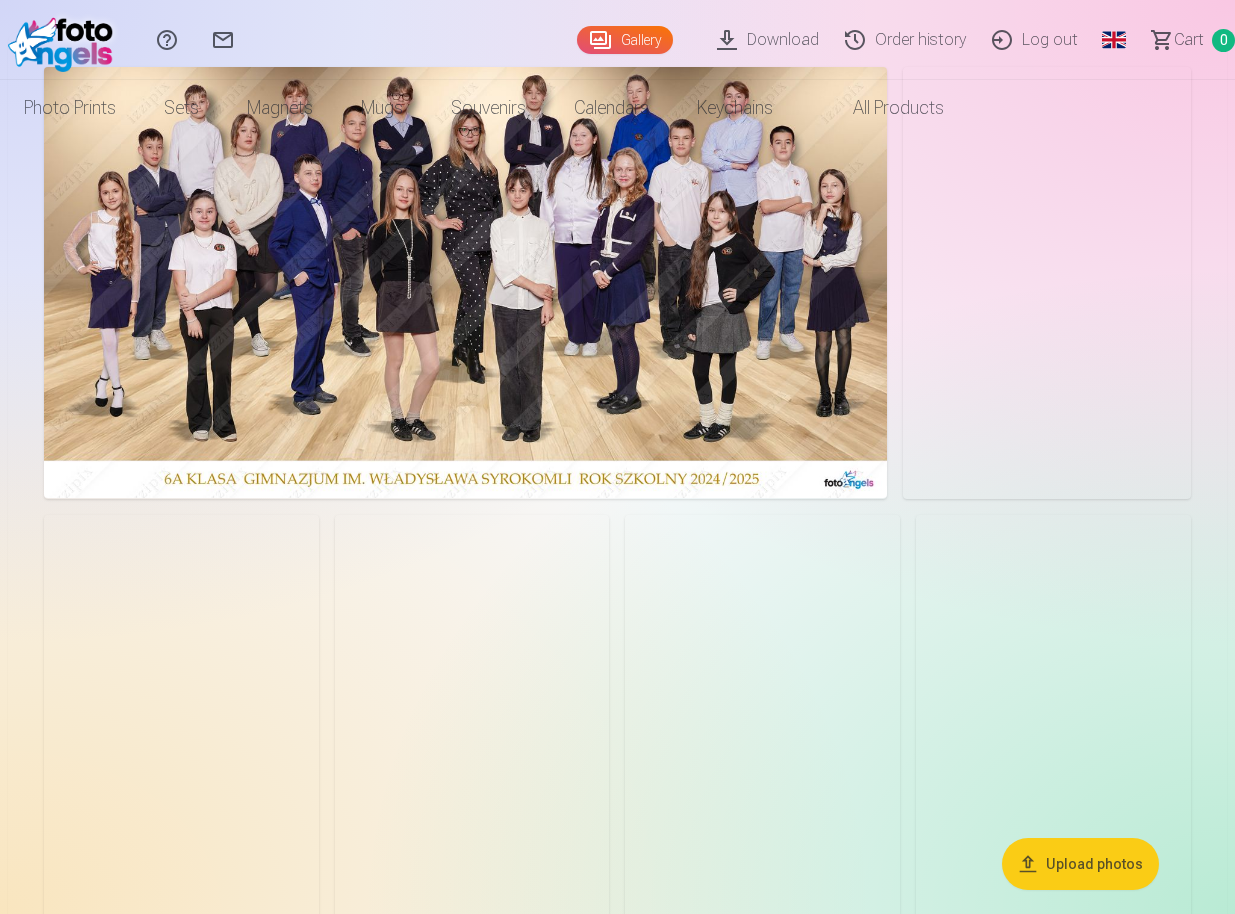 scroll, scrollTop: 0, scrollLeft: 0, axis: both 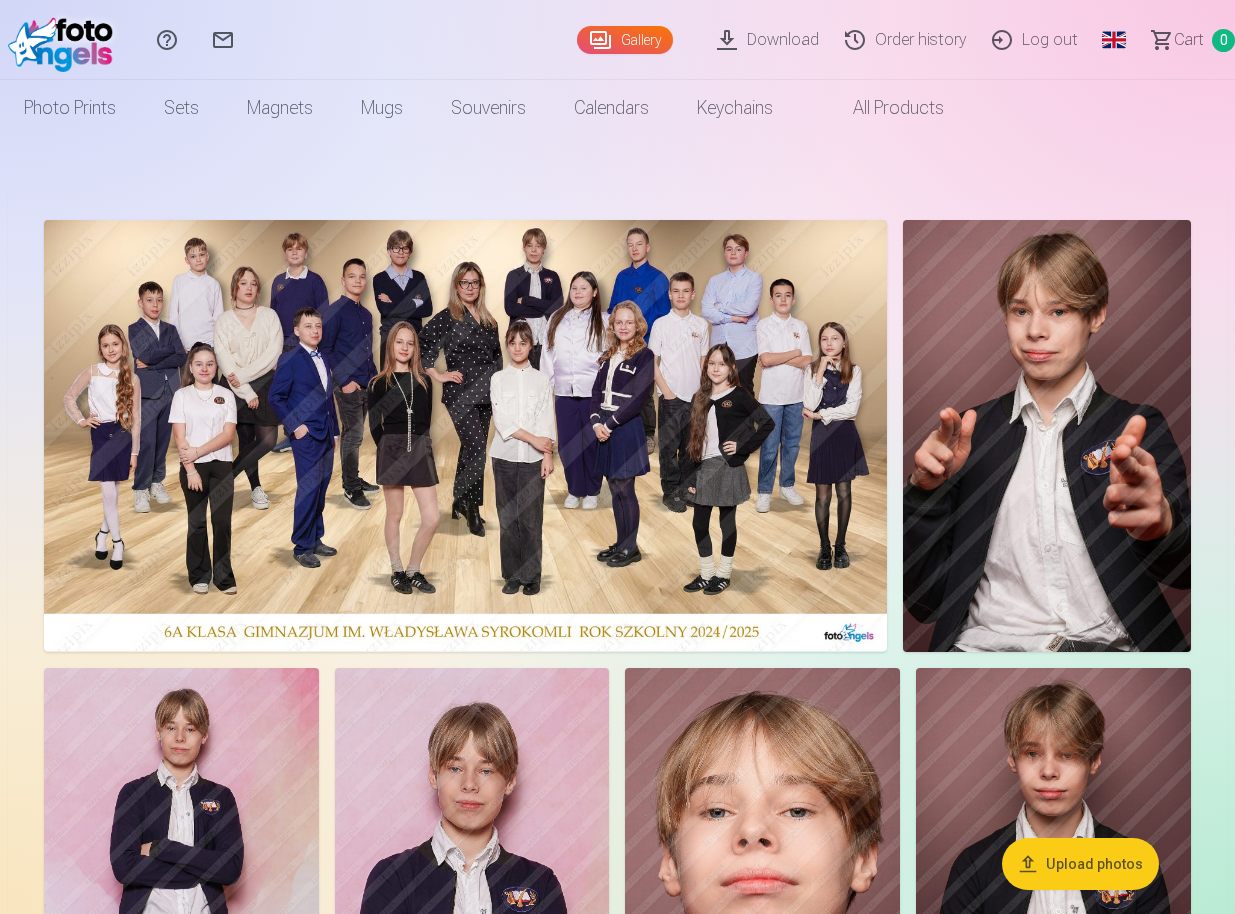 click on "Download" at bounding box center [771, 40] 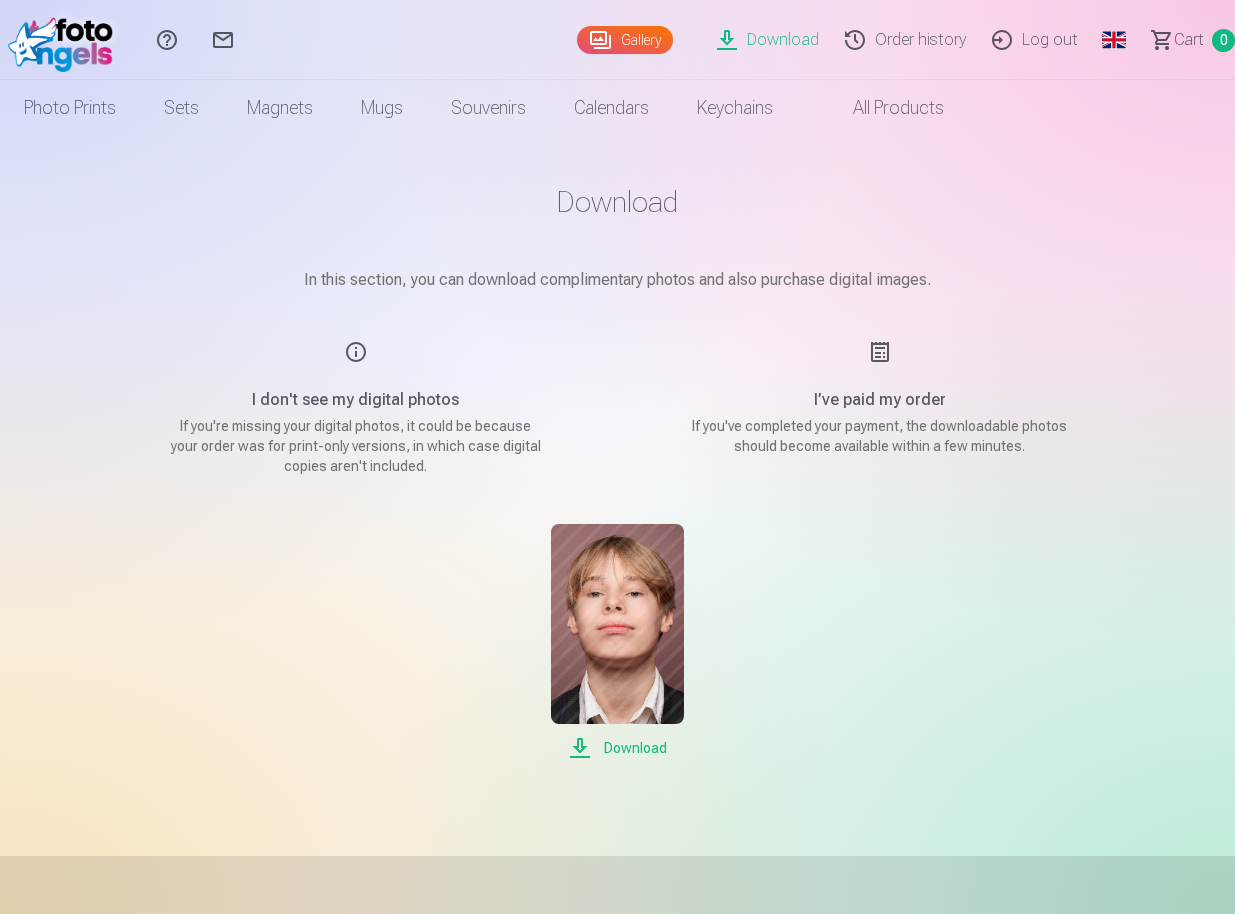 click on "Download" at bounding box center (617, 748) 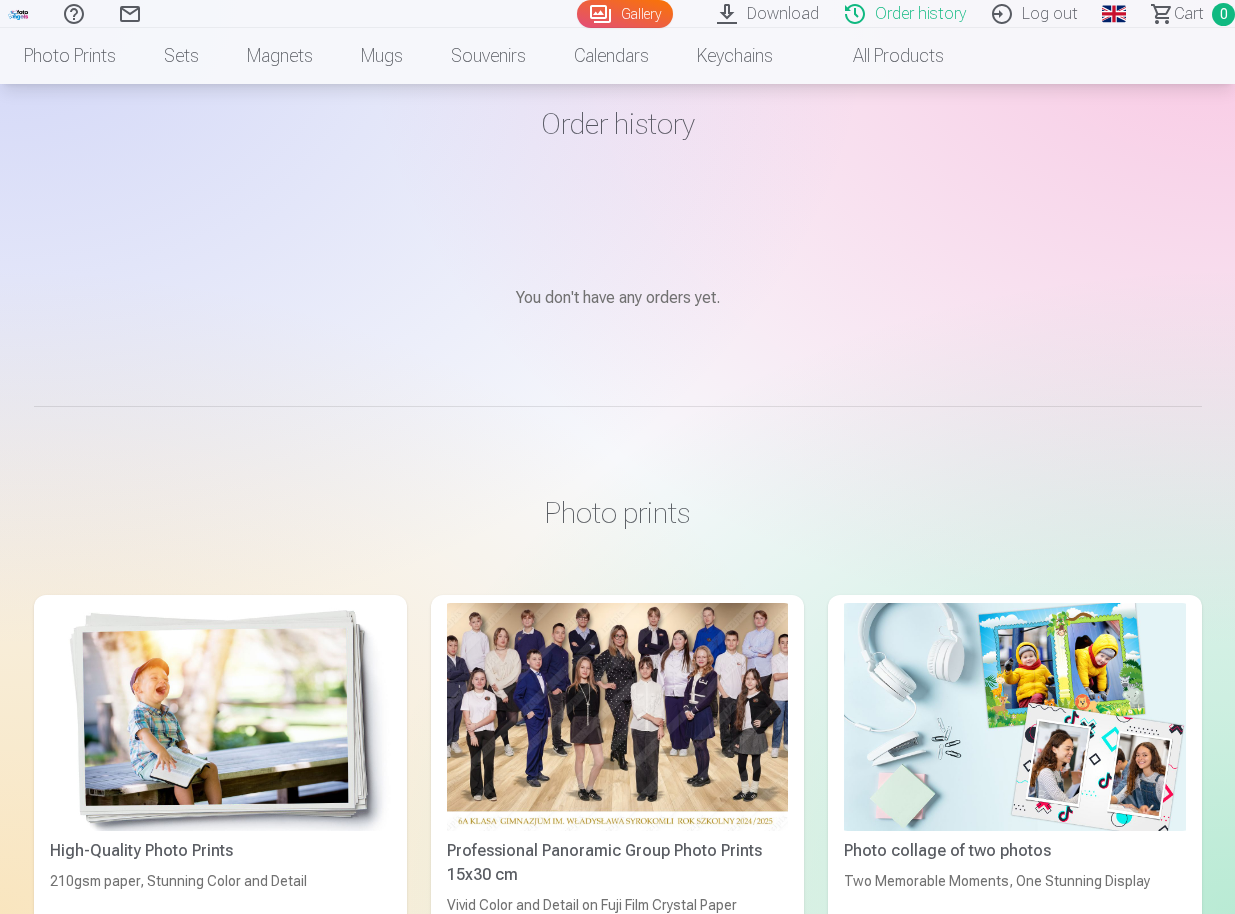 scroll, scrollTop: 0, scrollLeft: 0, axis: both 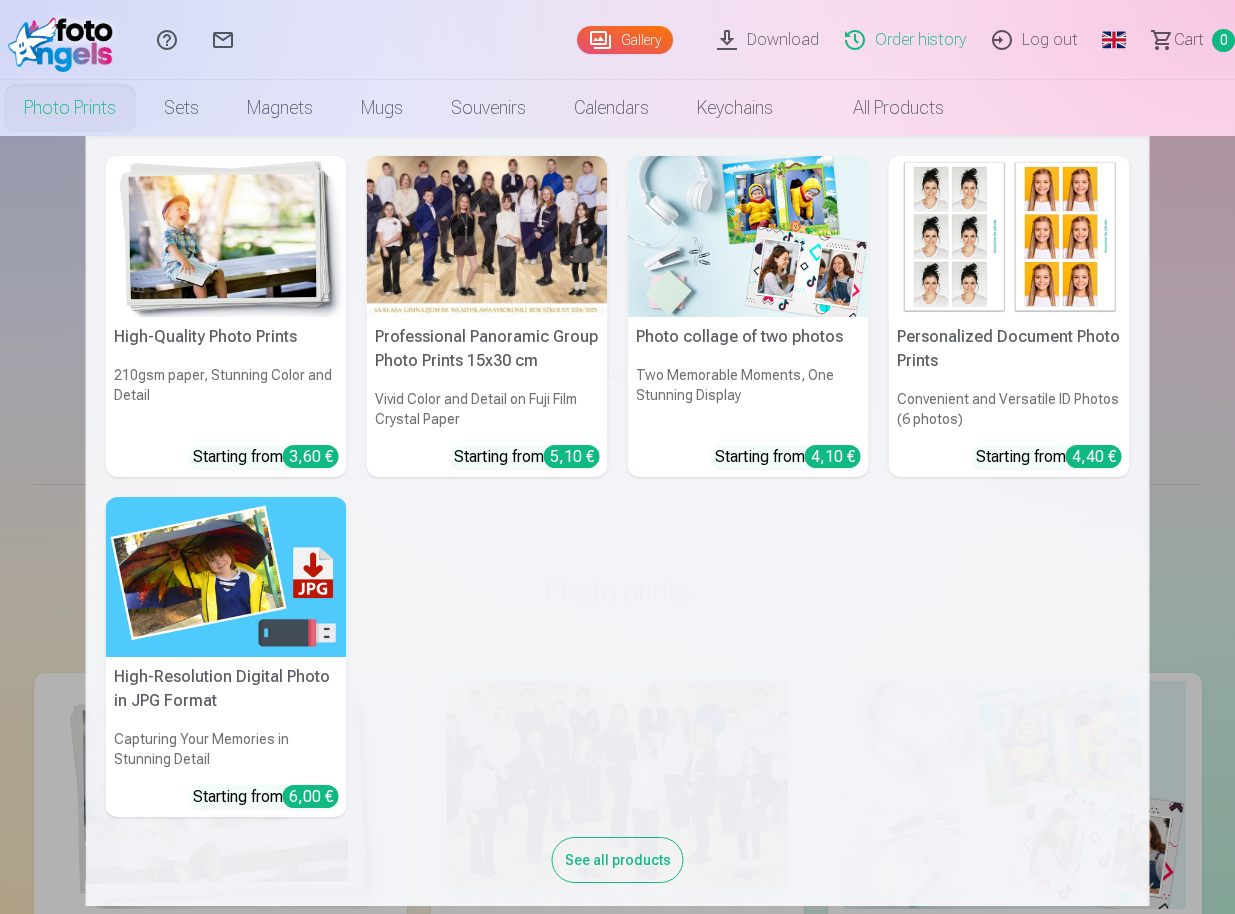 click at bounding box center (487, 236) 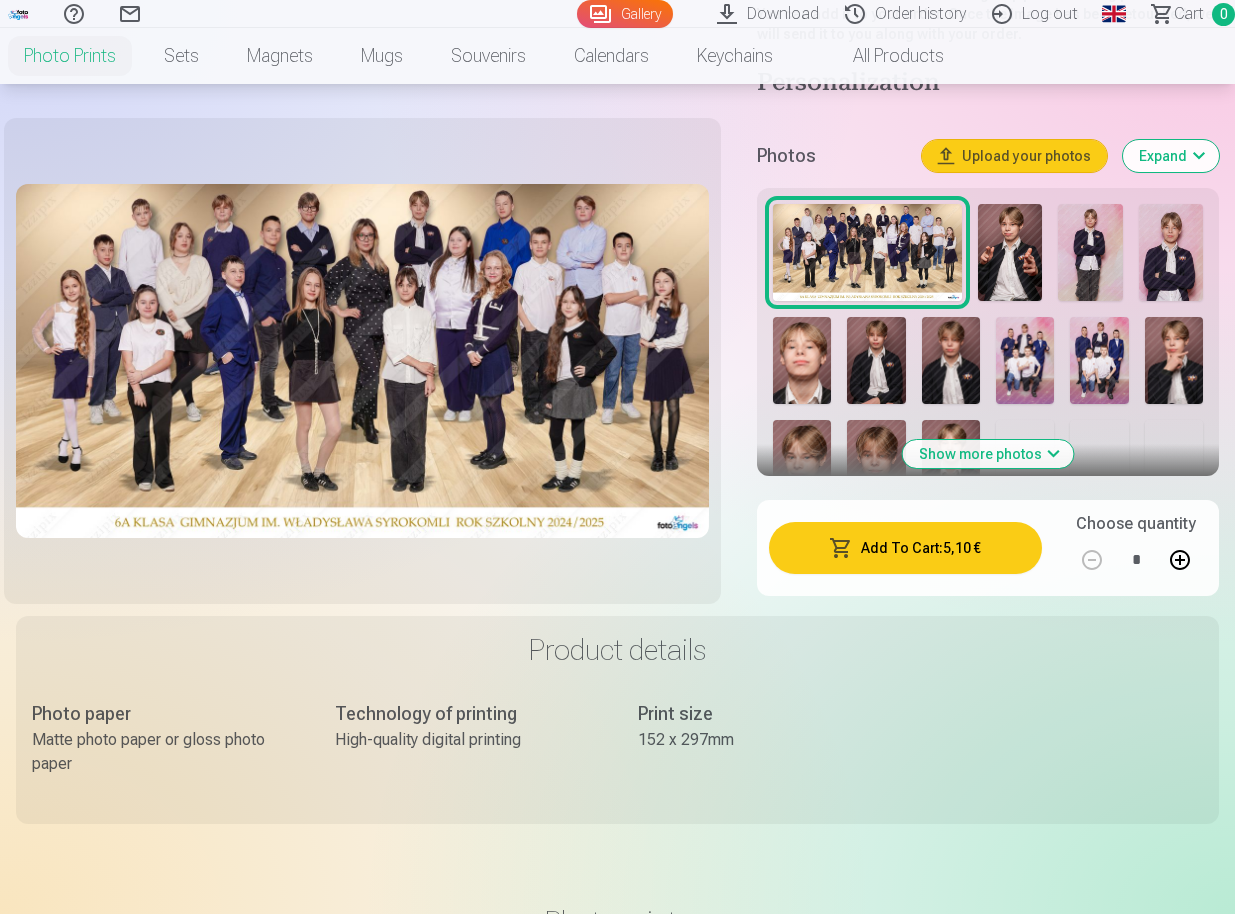 scroll, scrollTop: 644, scrollLeft: 0, axis: vertical 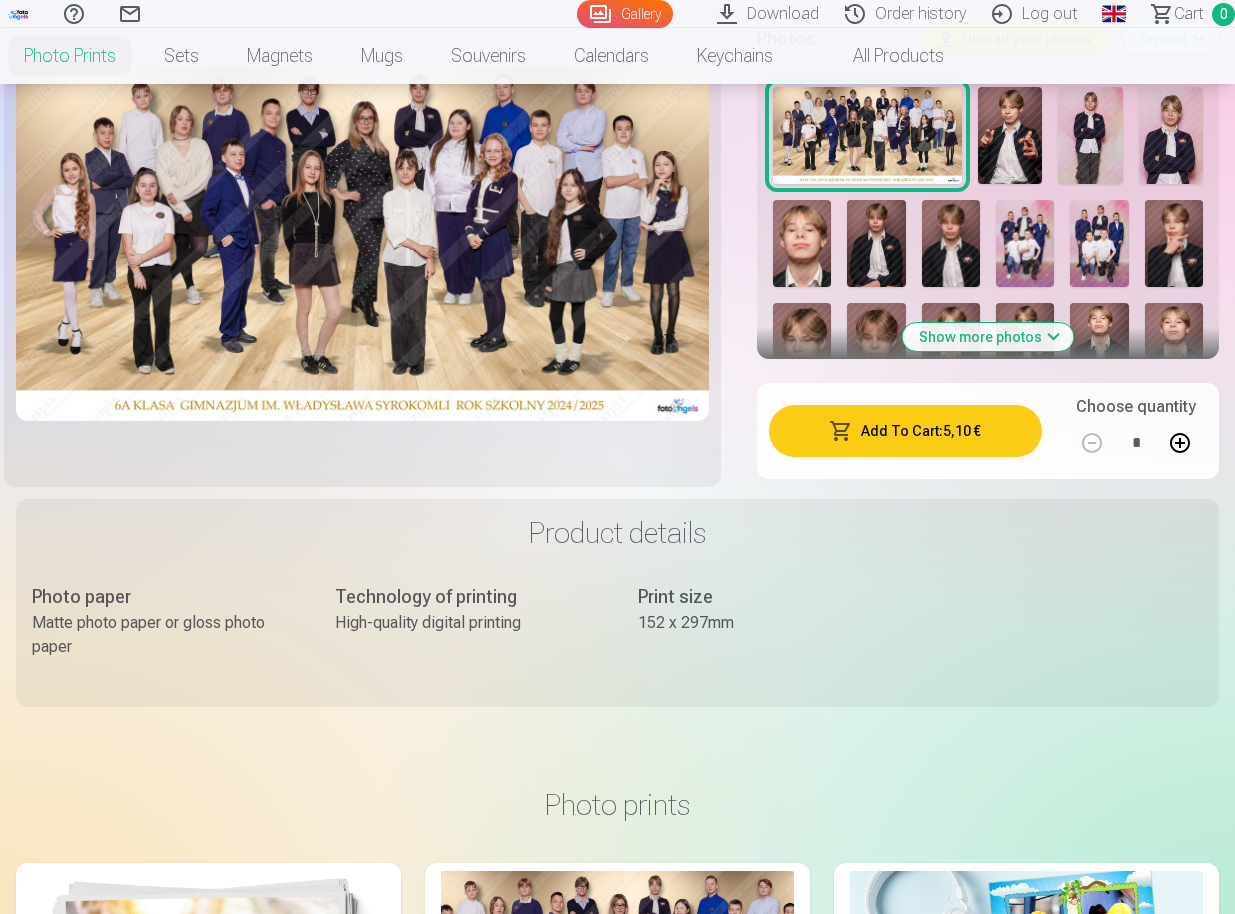 click on "Add To Cart :  5,10 €" at bounding box center [905, 431] 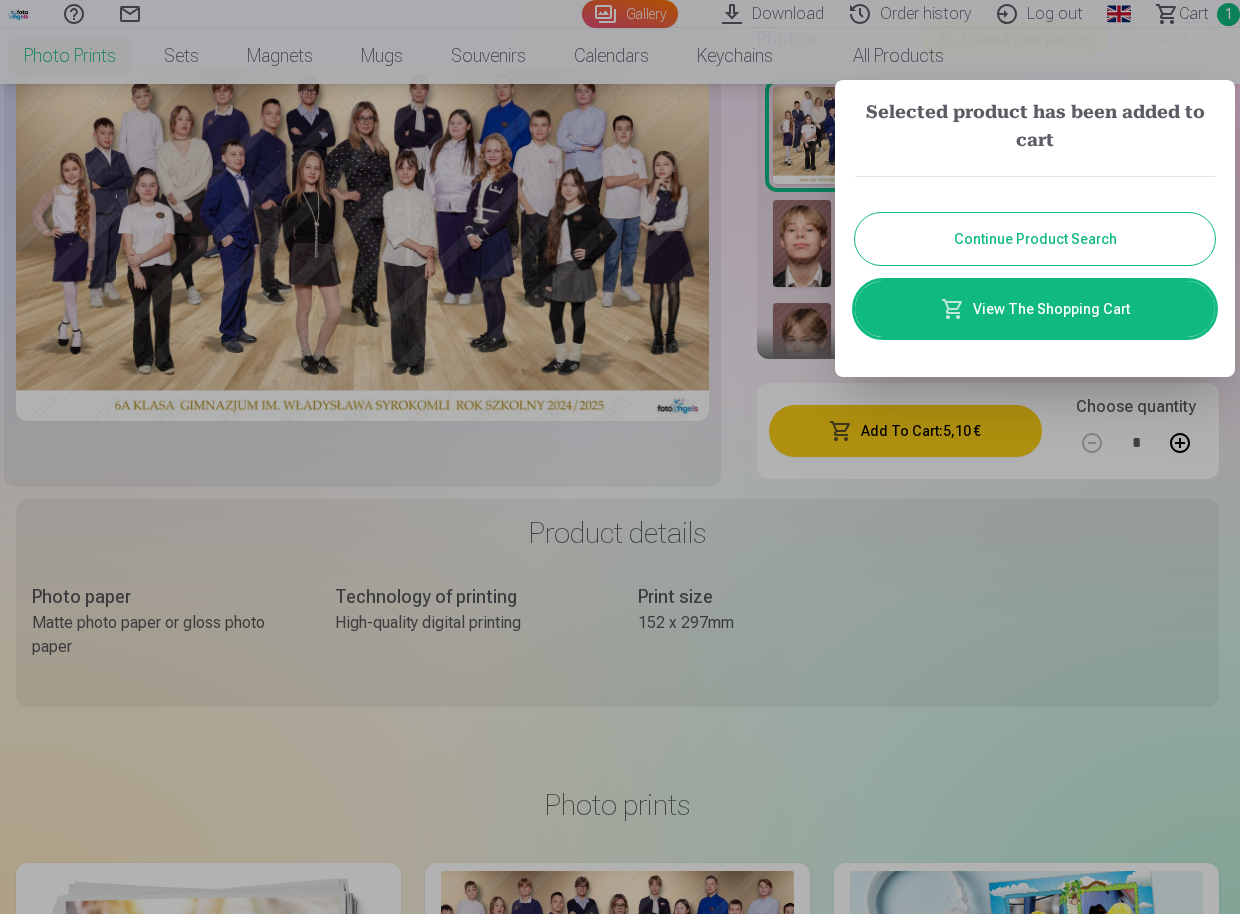 click on "Continue Product Search" at bounding box center [1035, 239] 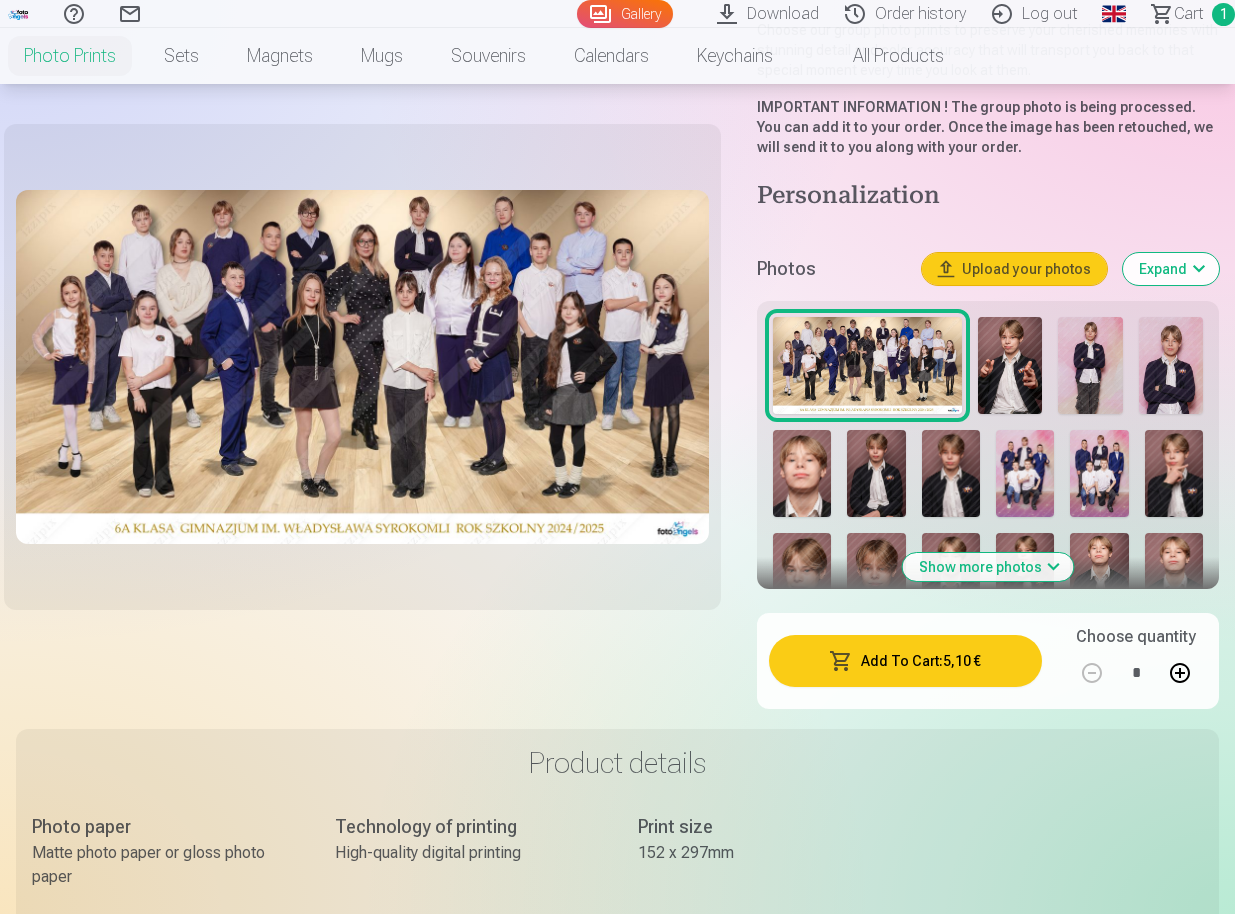 scroll, scrollTop: 411, scrollLeft: 0, axis: vertical 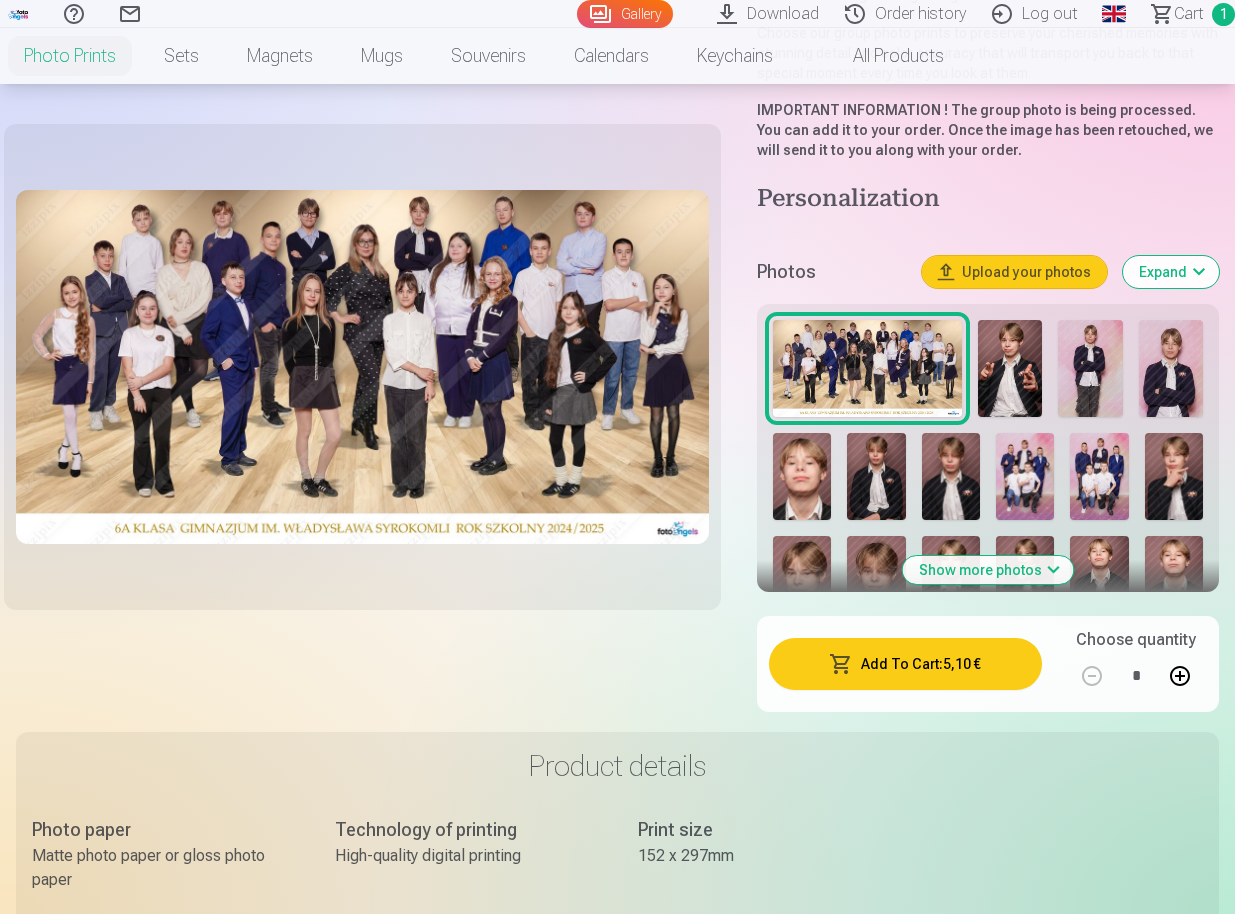 click at bounding box center [1010, 368] 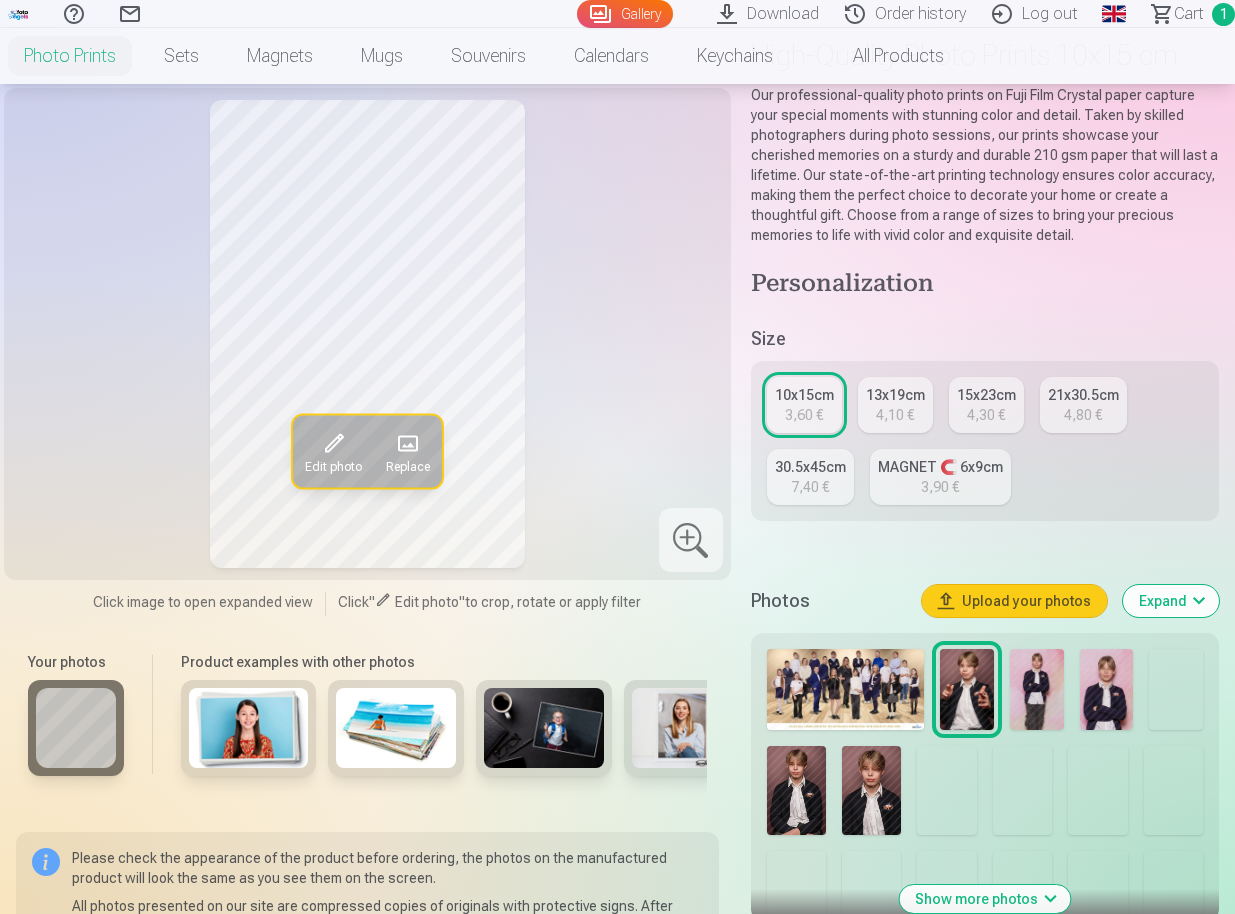 scroll, scrollTop: 172, scrollLeft: 0, axis: vertical 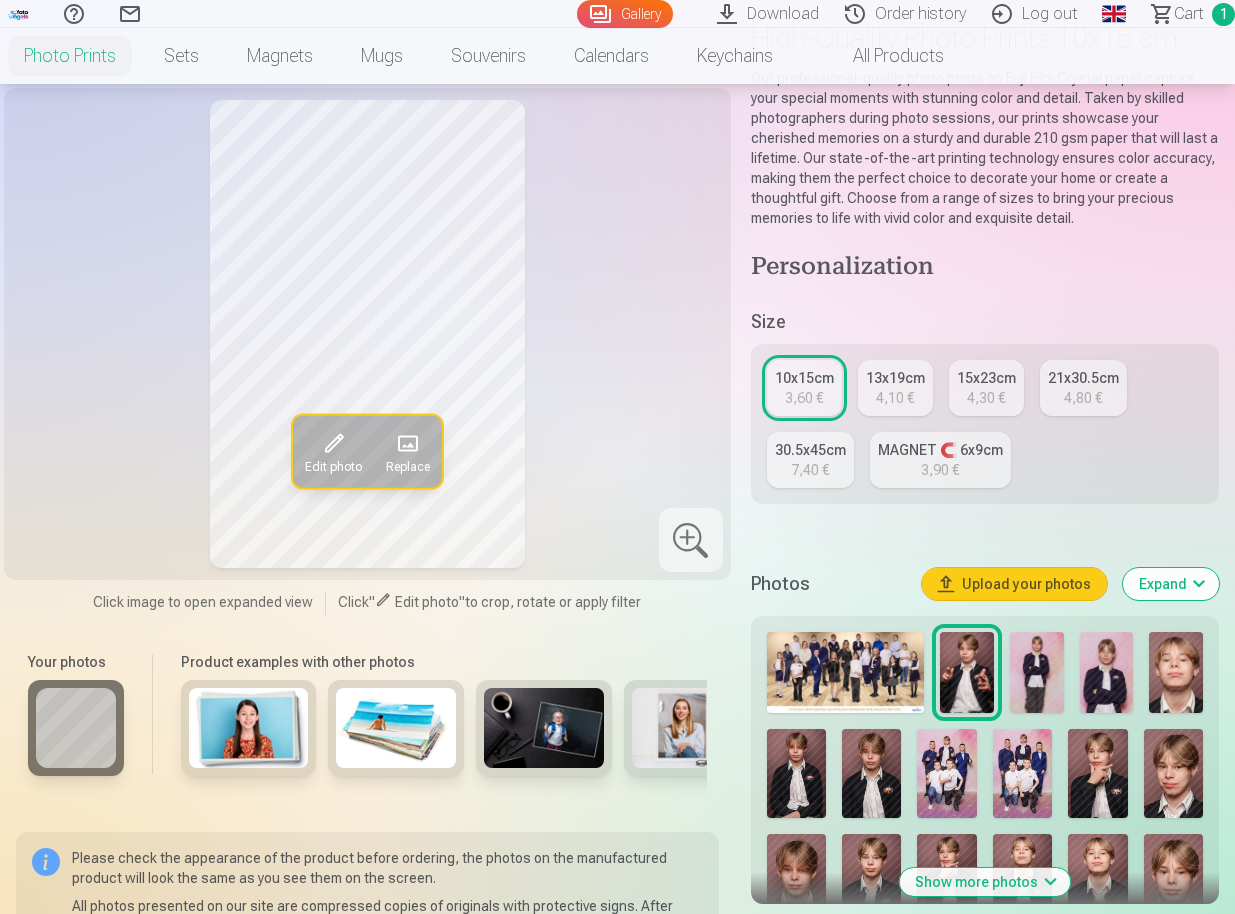 click at bounding box center [1037, 672] 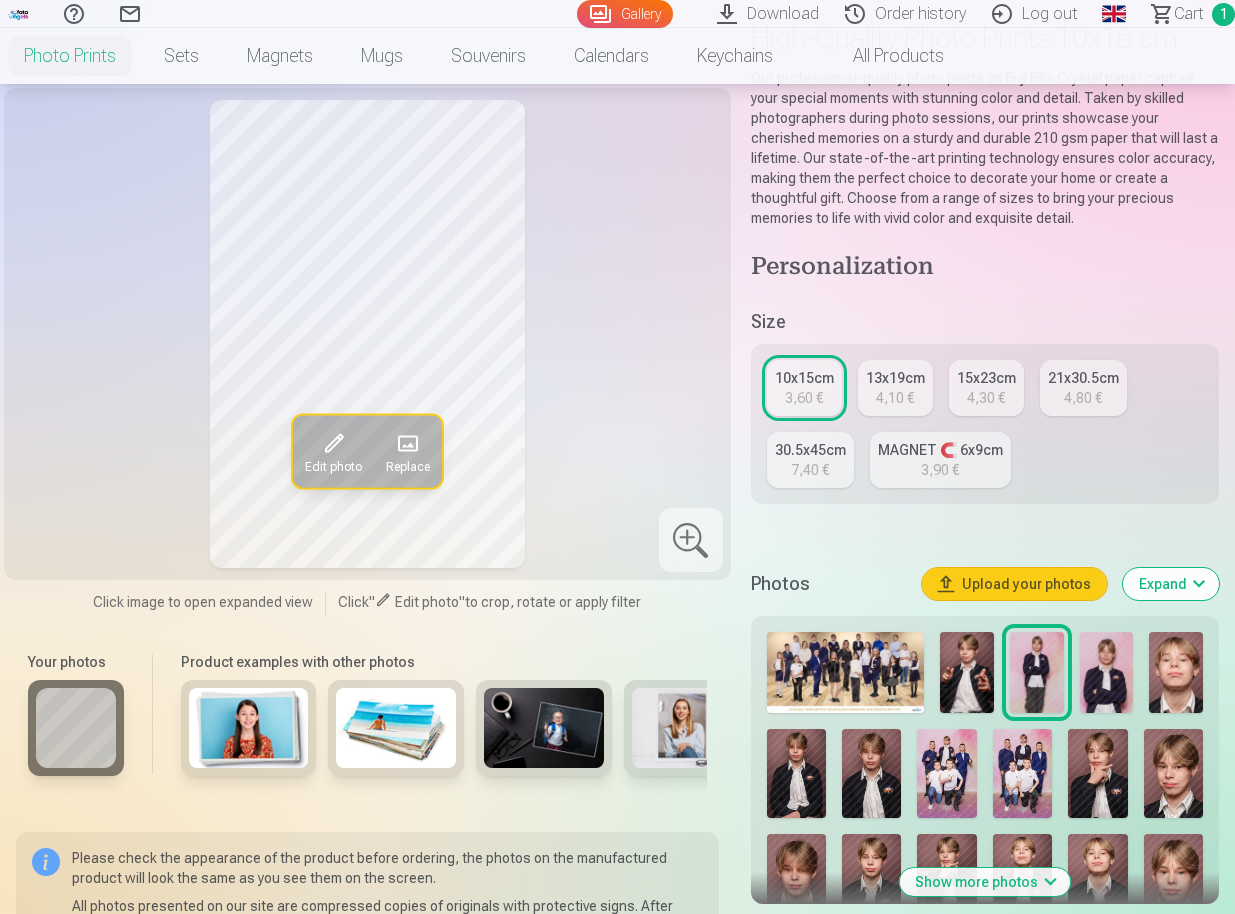 click at bounding box center (1107, 672) 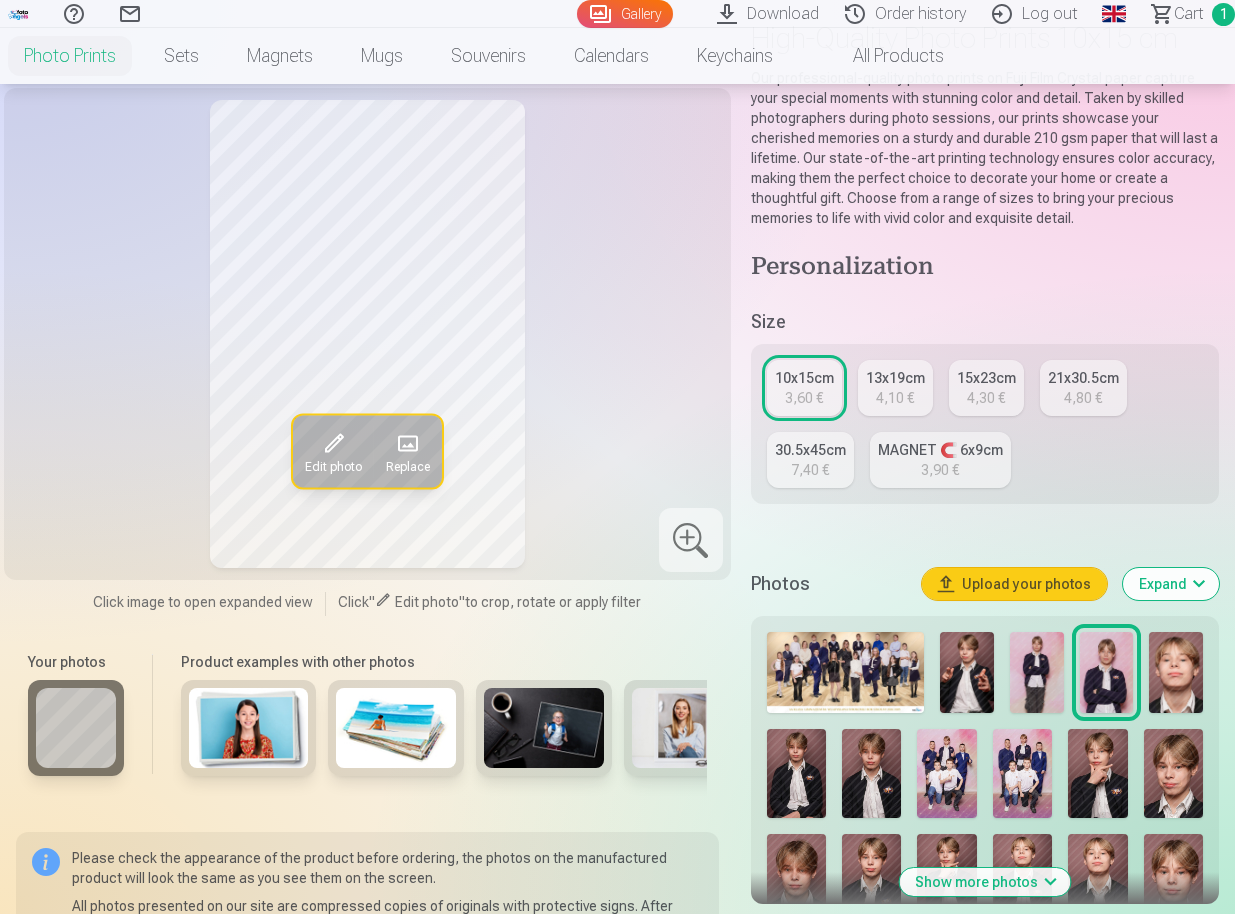 click at bounding box center (1176, 672) 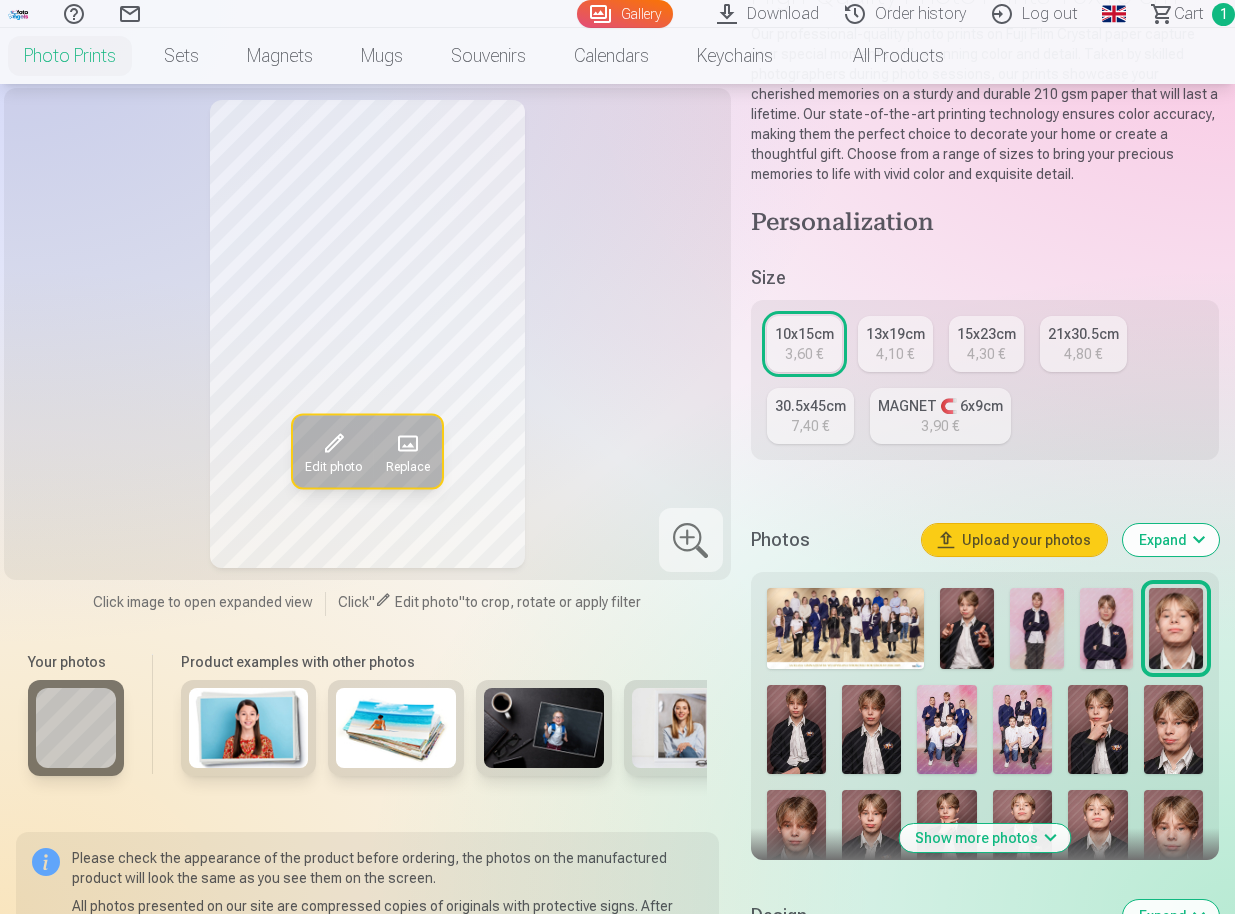 scroll, scrollTop: 224, scrollLeft: 0, axis: vertical 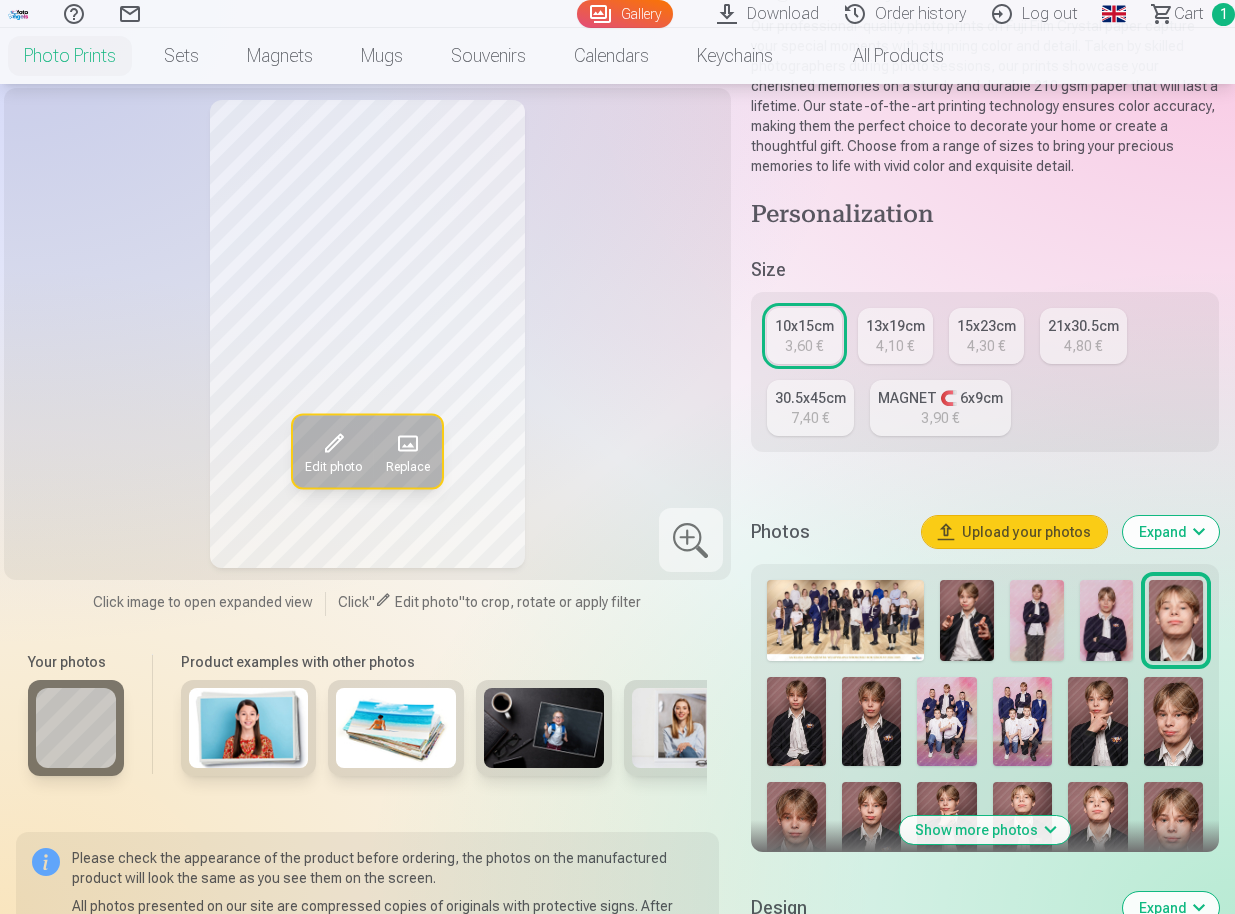 click at bounding box center [796, 721] 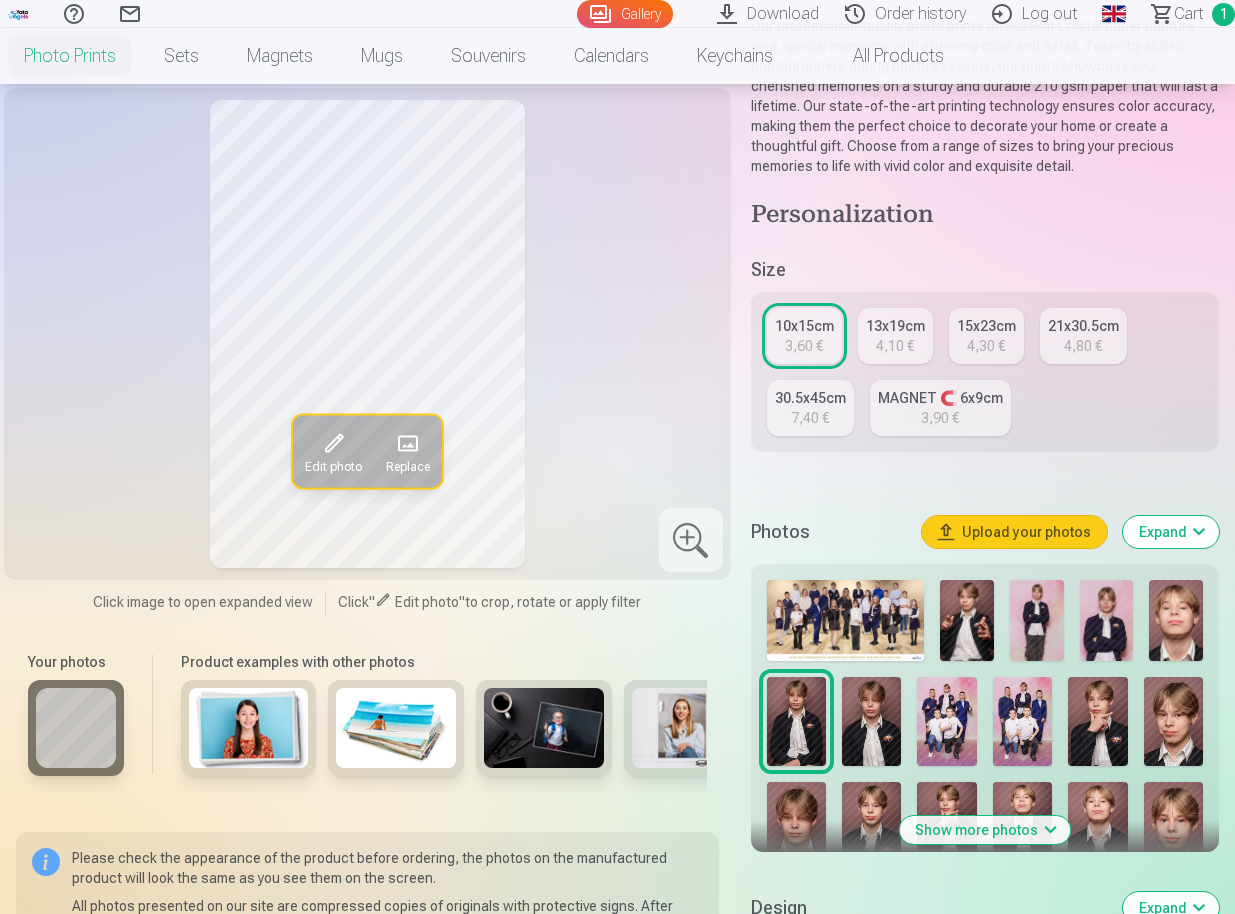 click at bounding box center [871, 721] 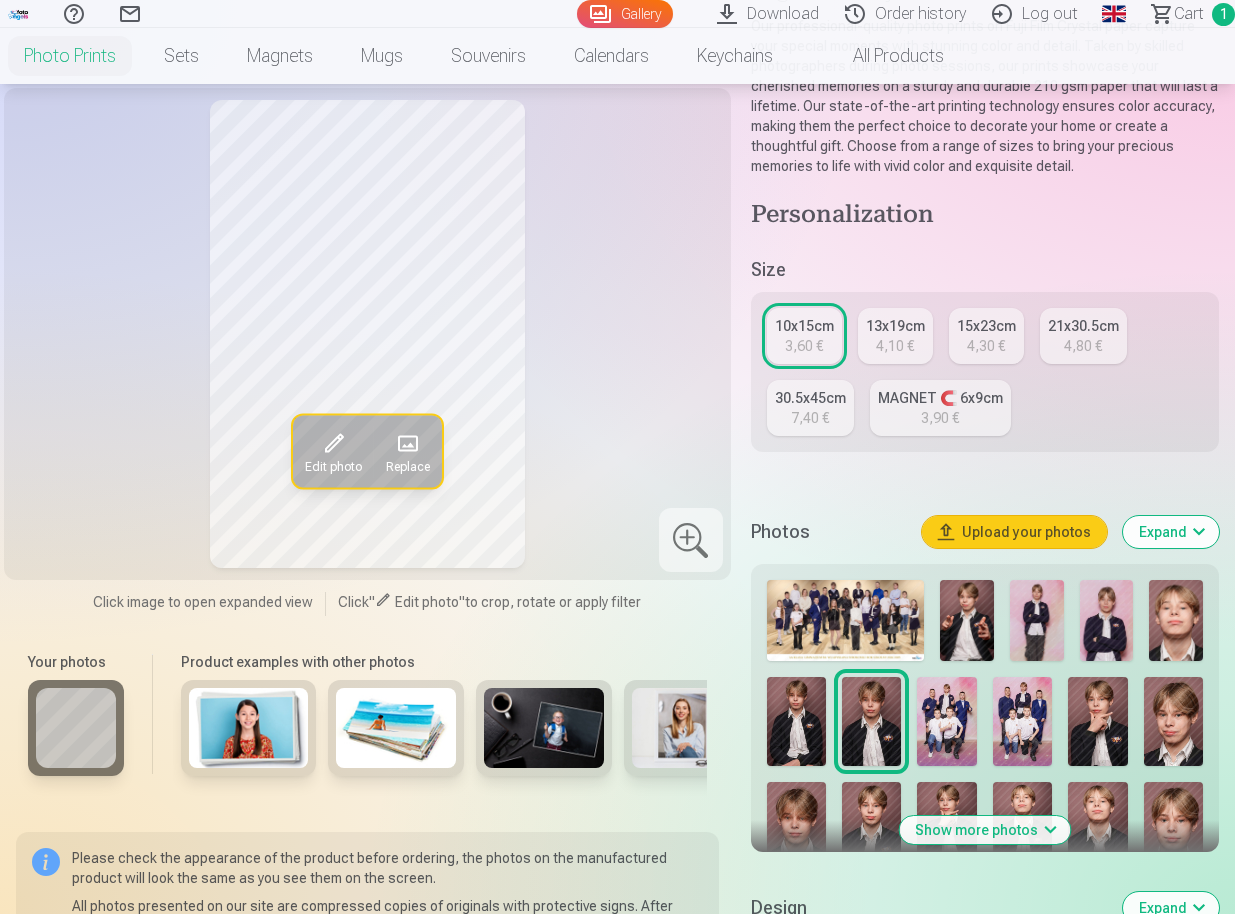 click at bounding box center (946, 721) 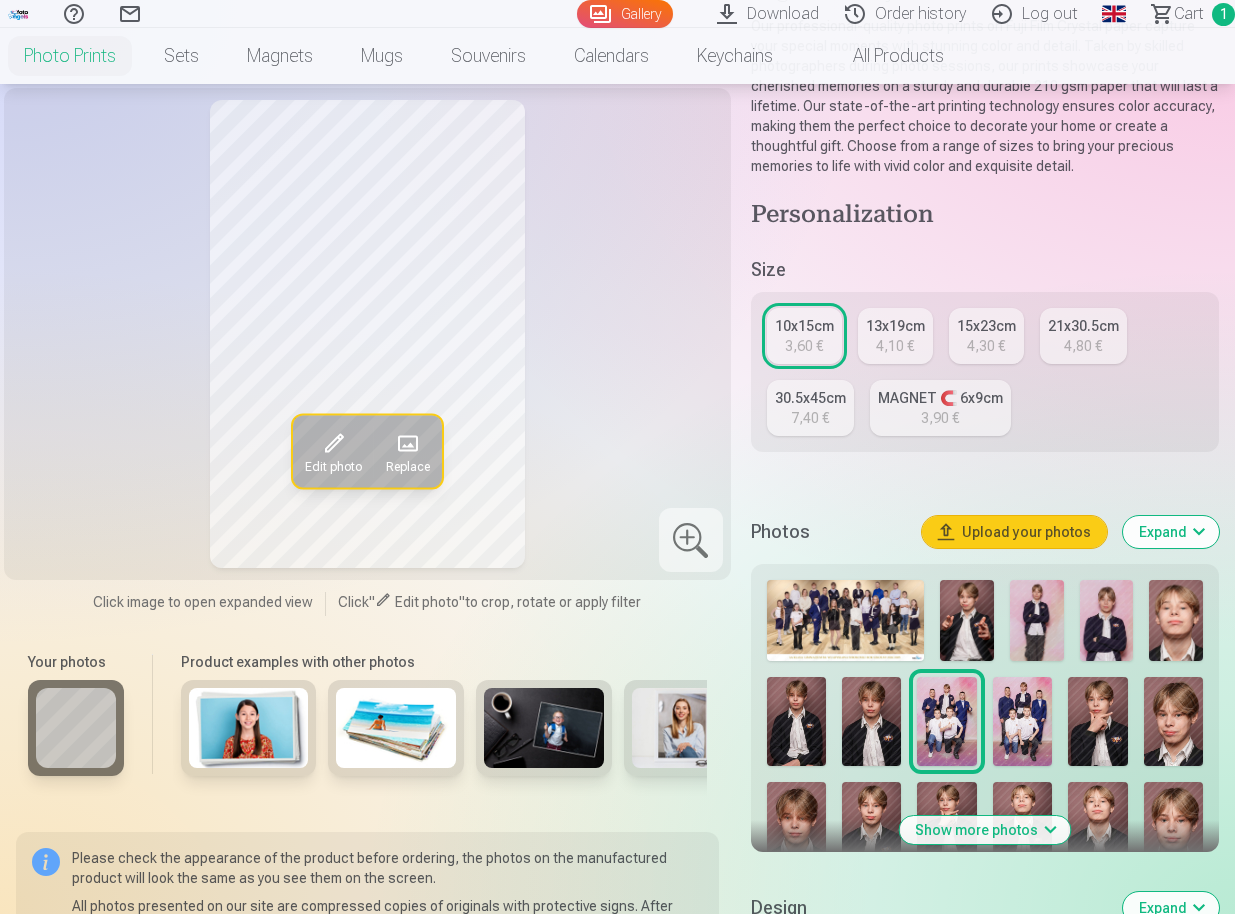 click at bounding box center (1022, 721) 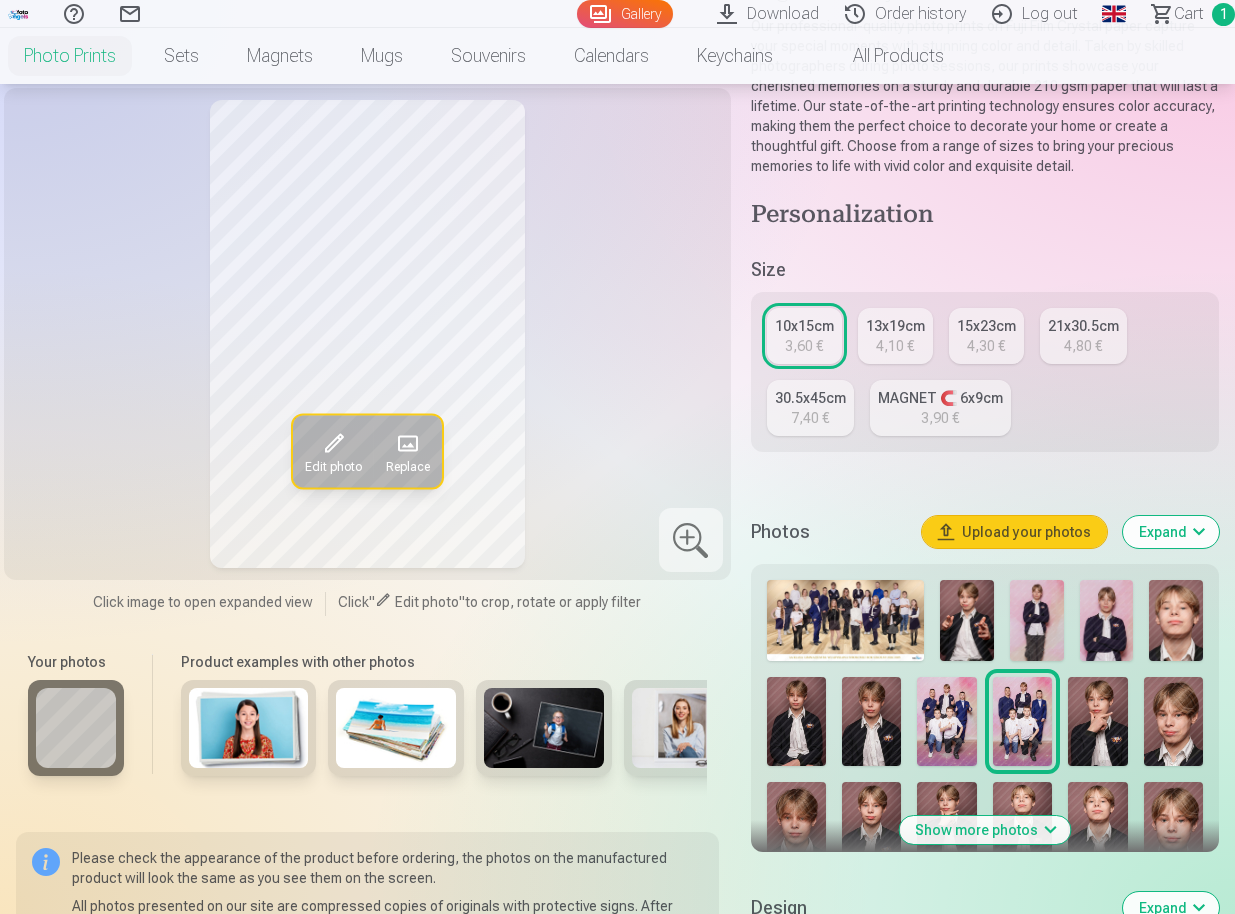 click at bounding box center (1097, 721) 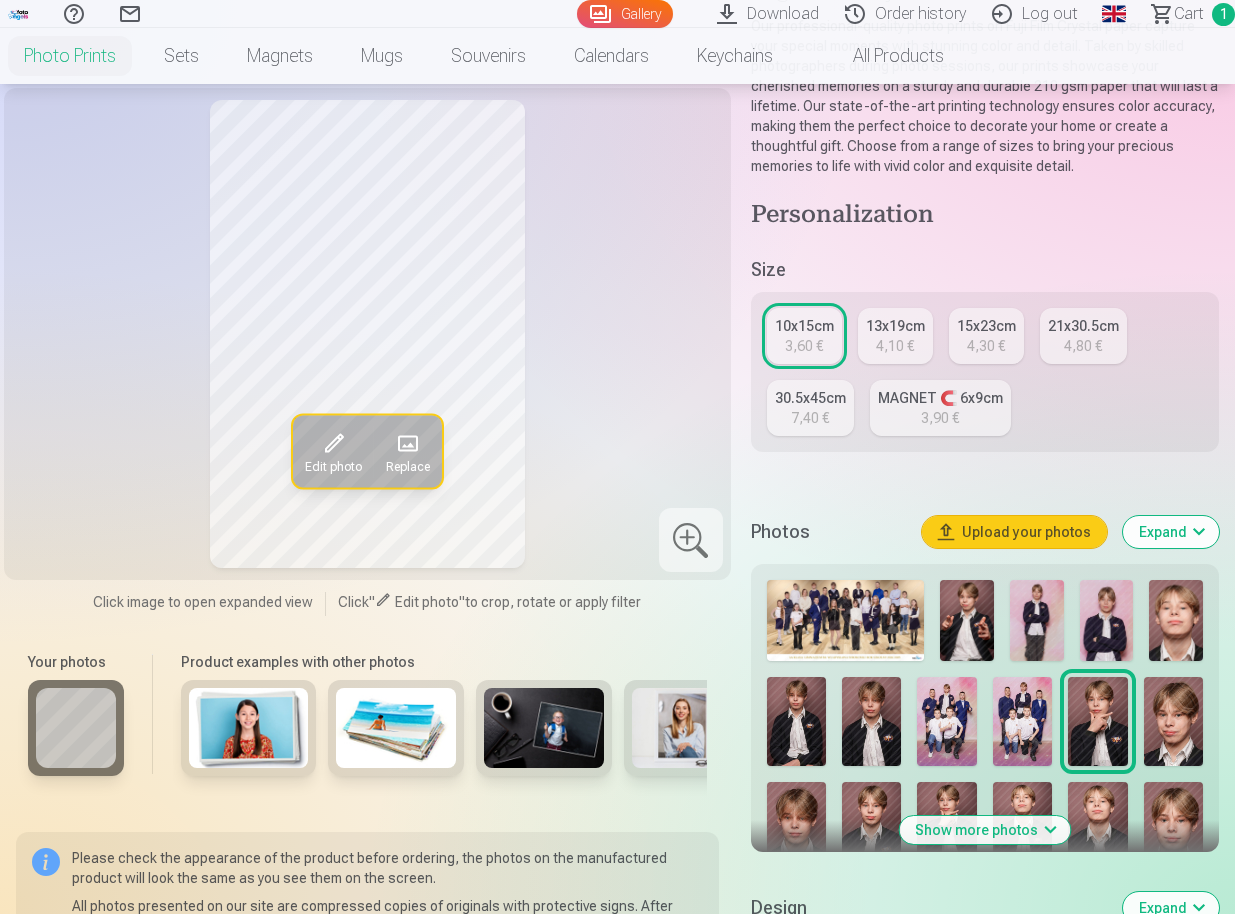 click at bounding box center (1173, 721) 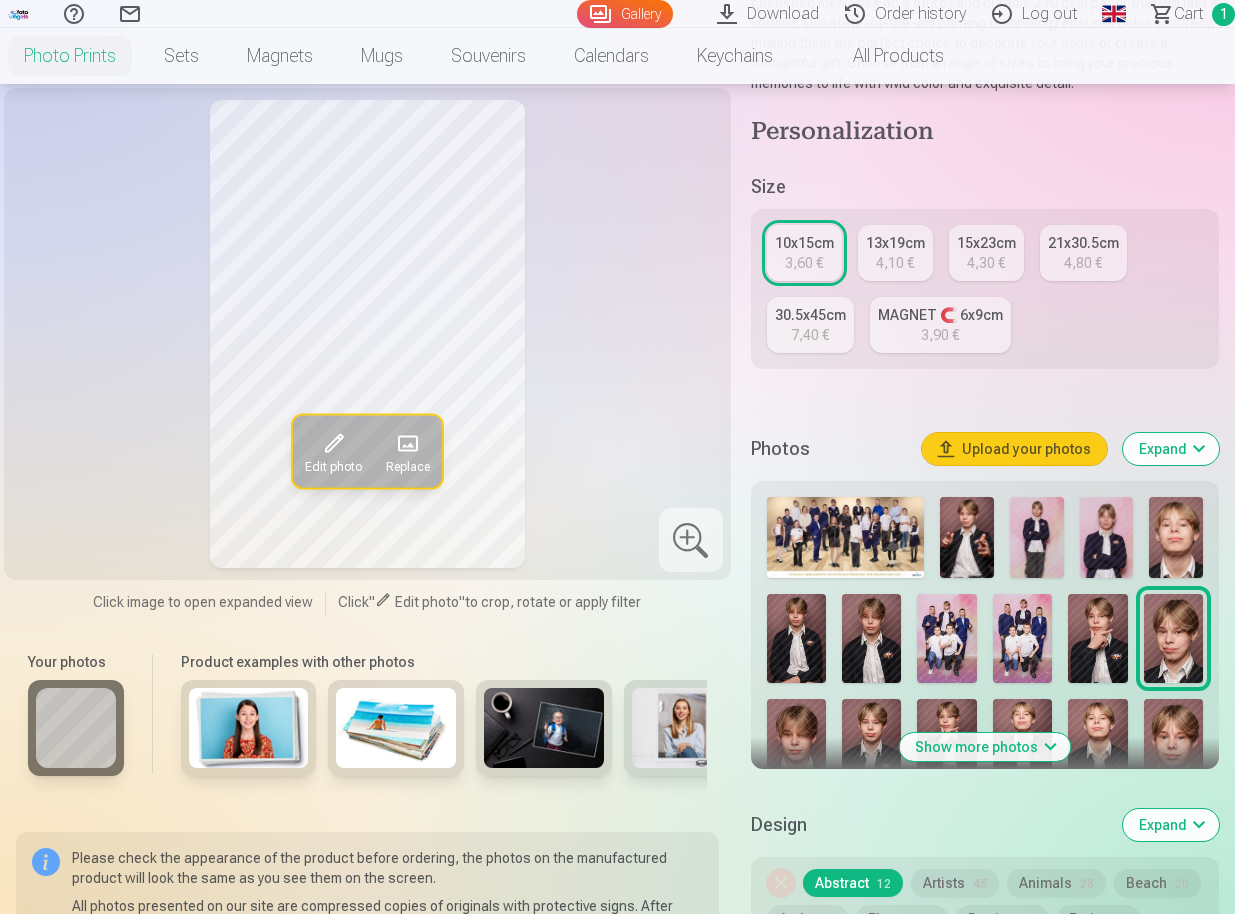 scroll, scrollTop: 313, scrollLeft: 0, axis: vertical 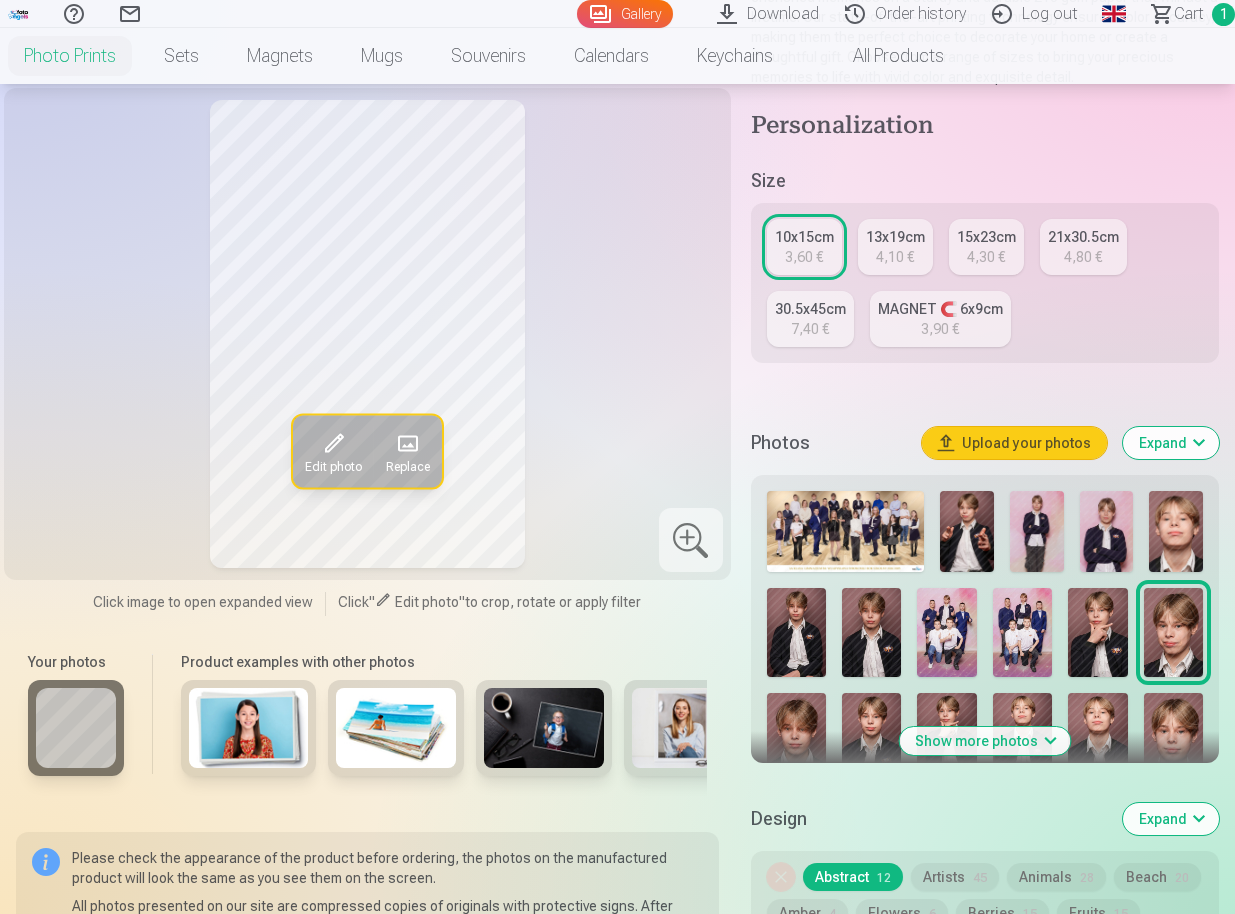 click at bounding box center [796, 737] 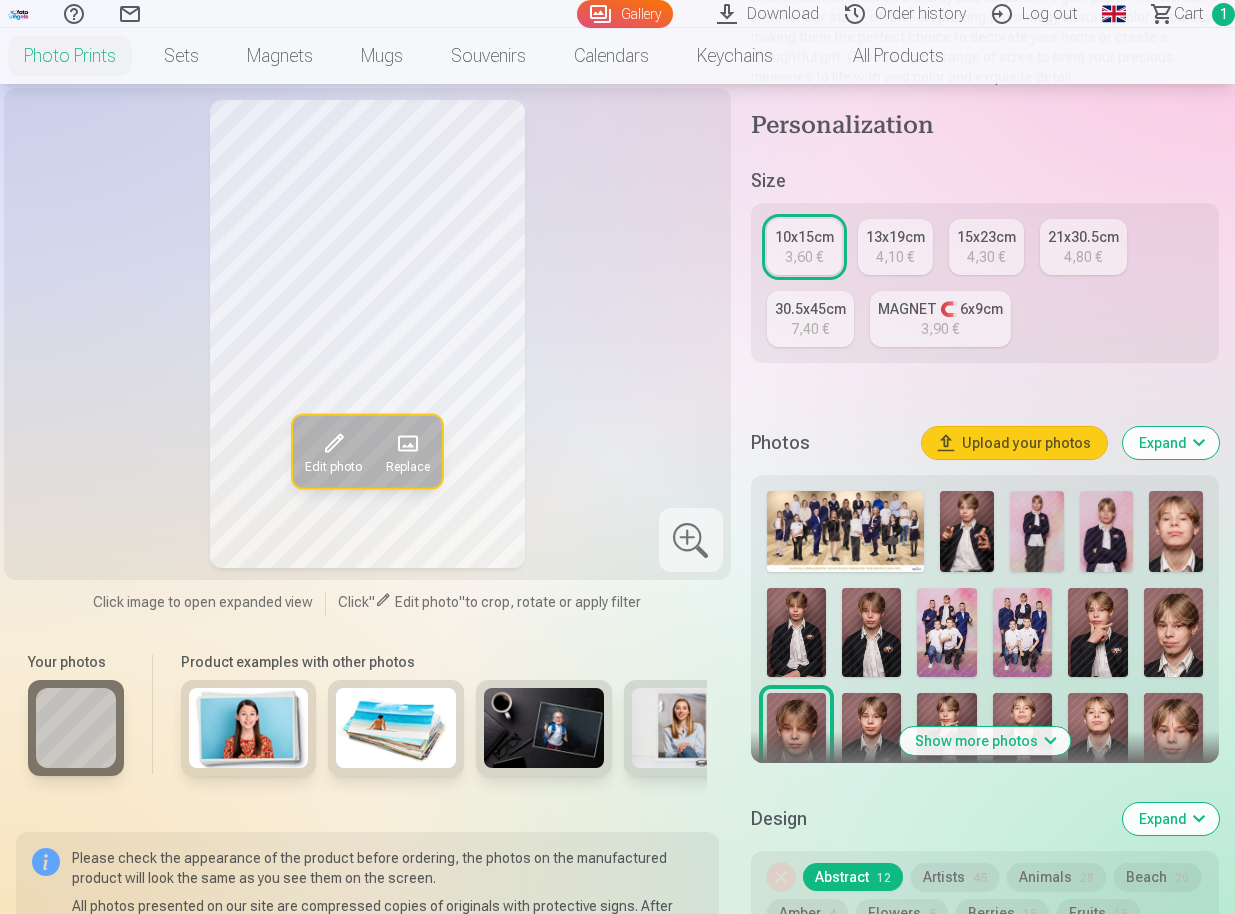 click at bounding box center [871, 737] 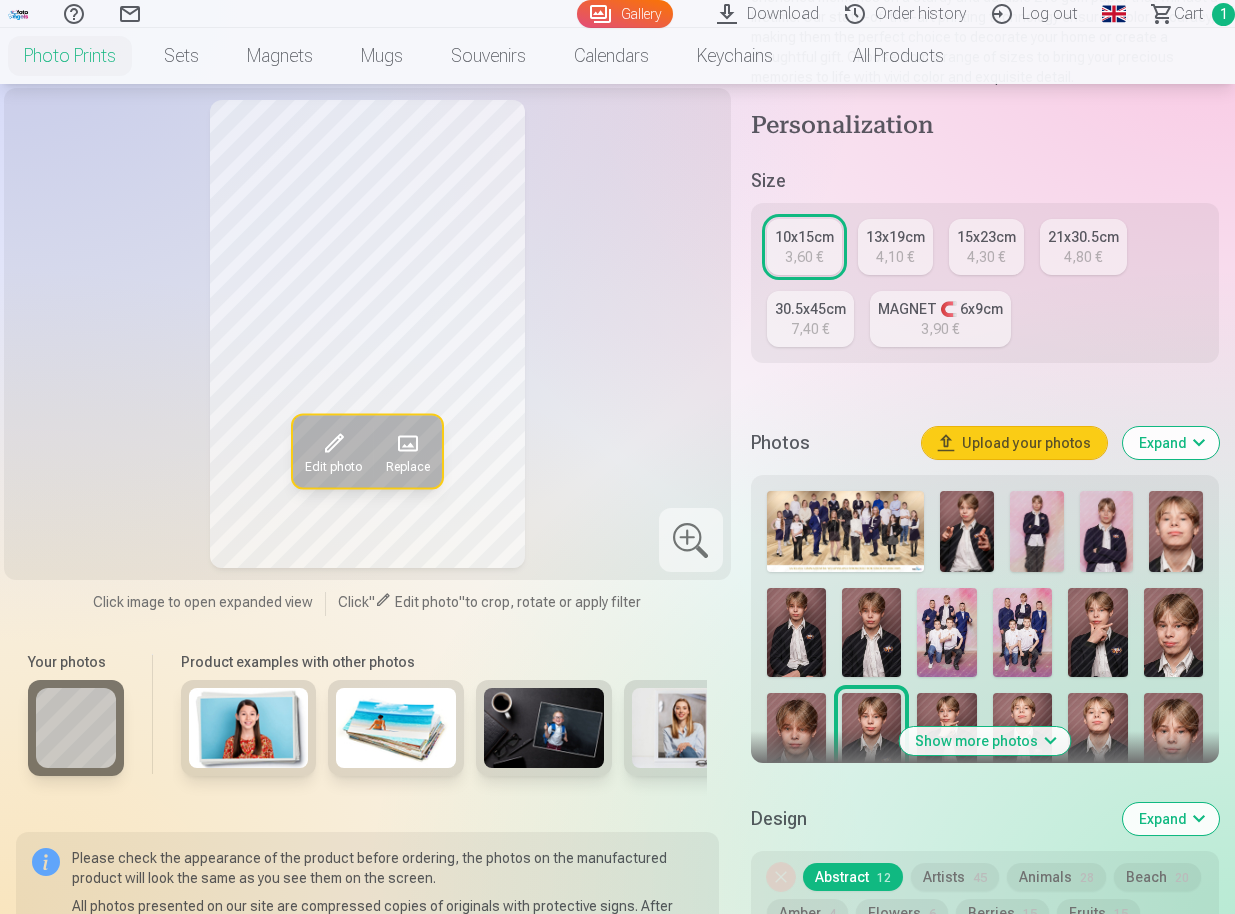 click at bounding box center [946, 737] 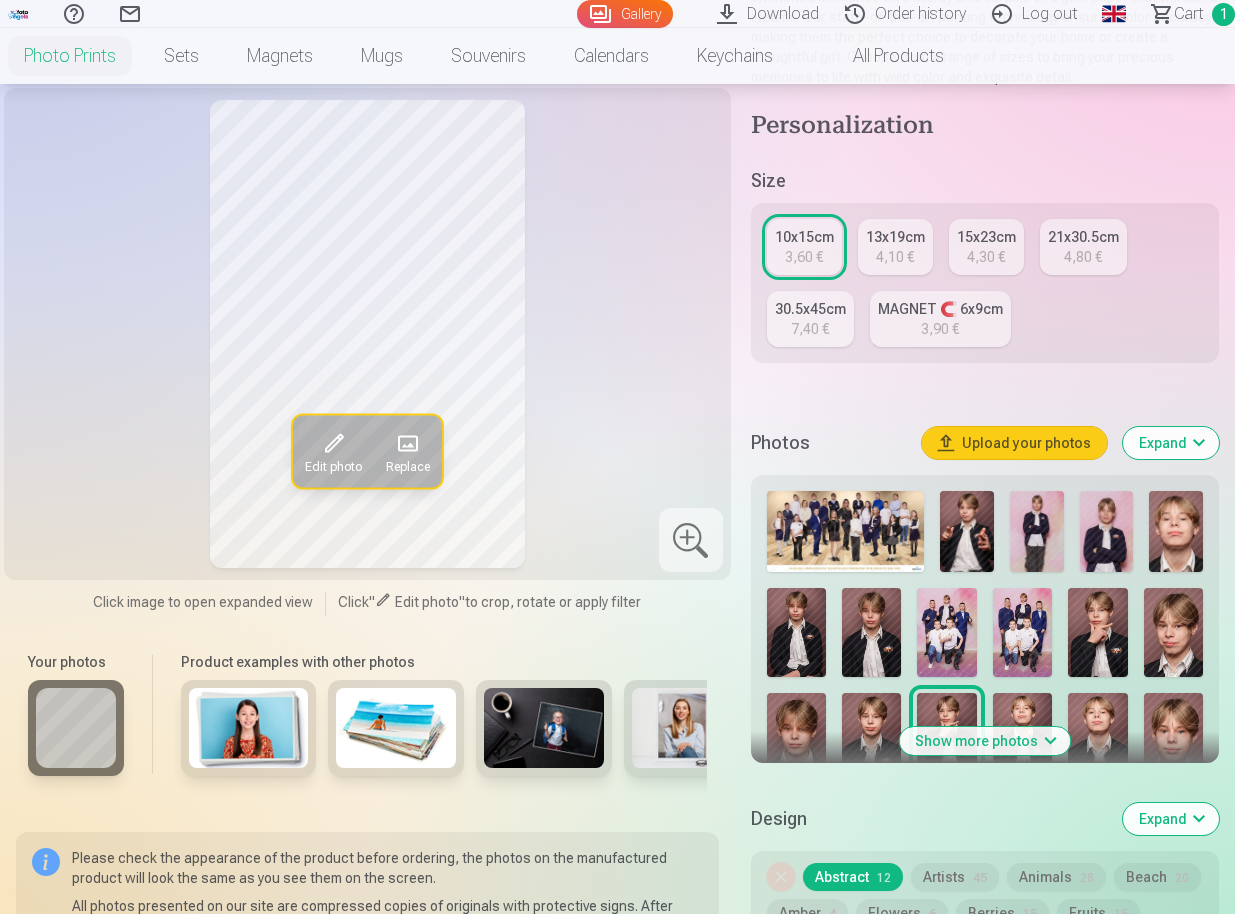 click at bounding box center [1022, 737] 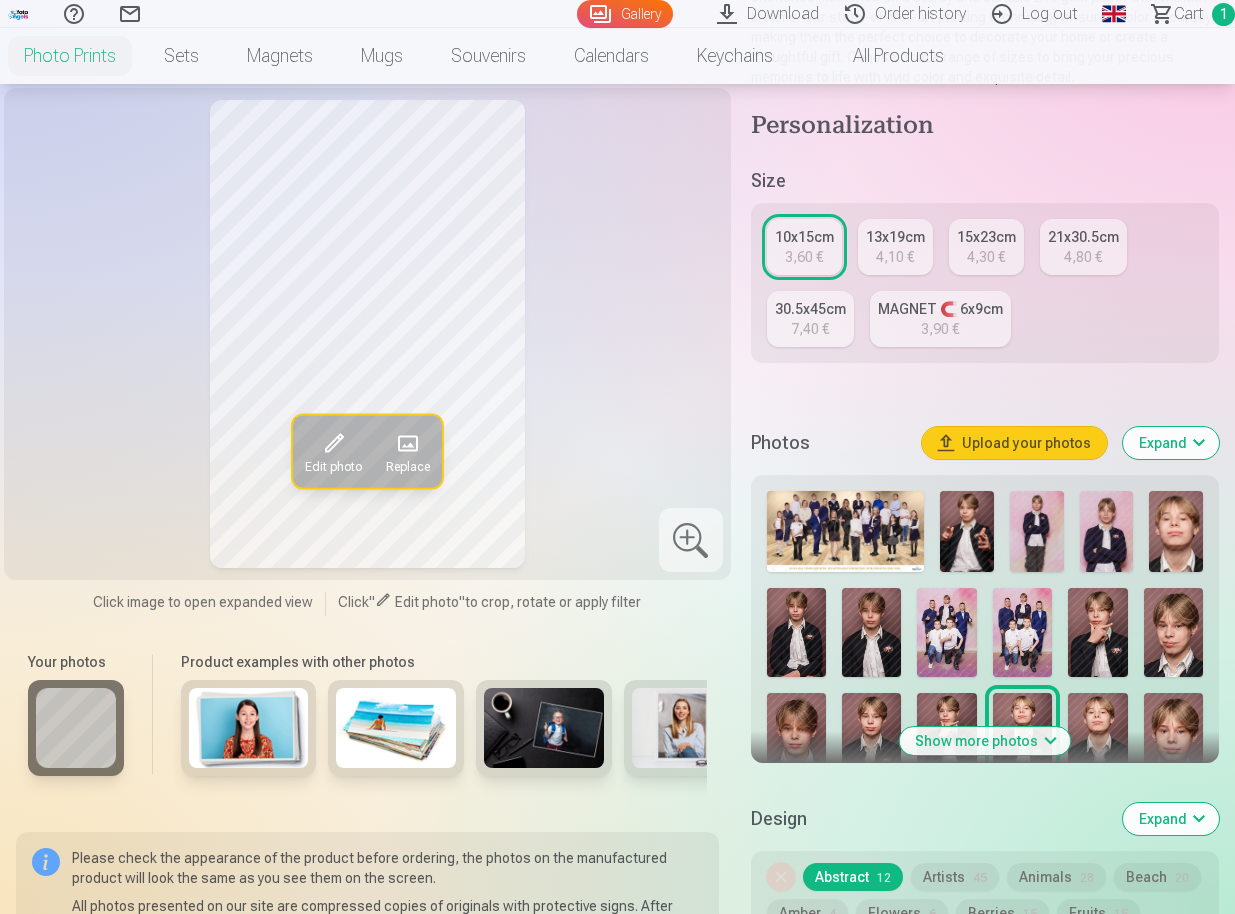 click at bounding box center [1097, 737] 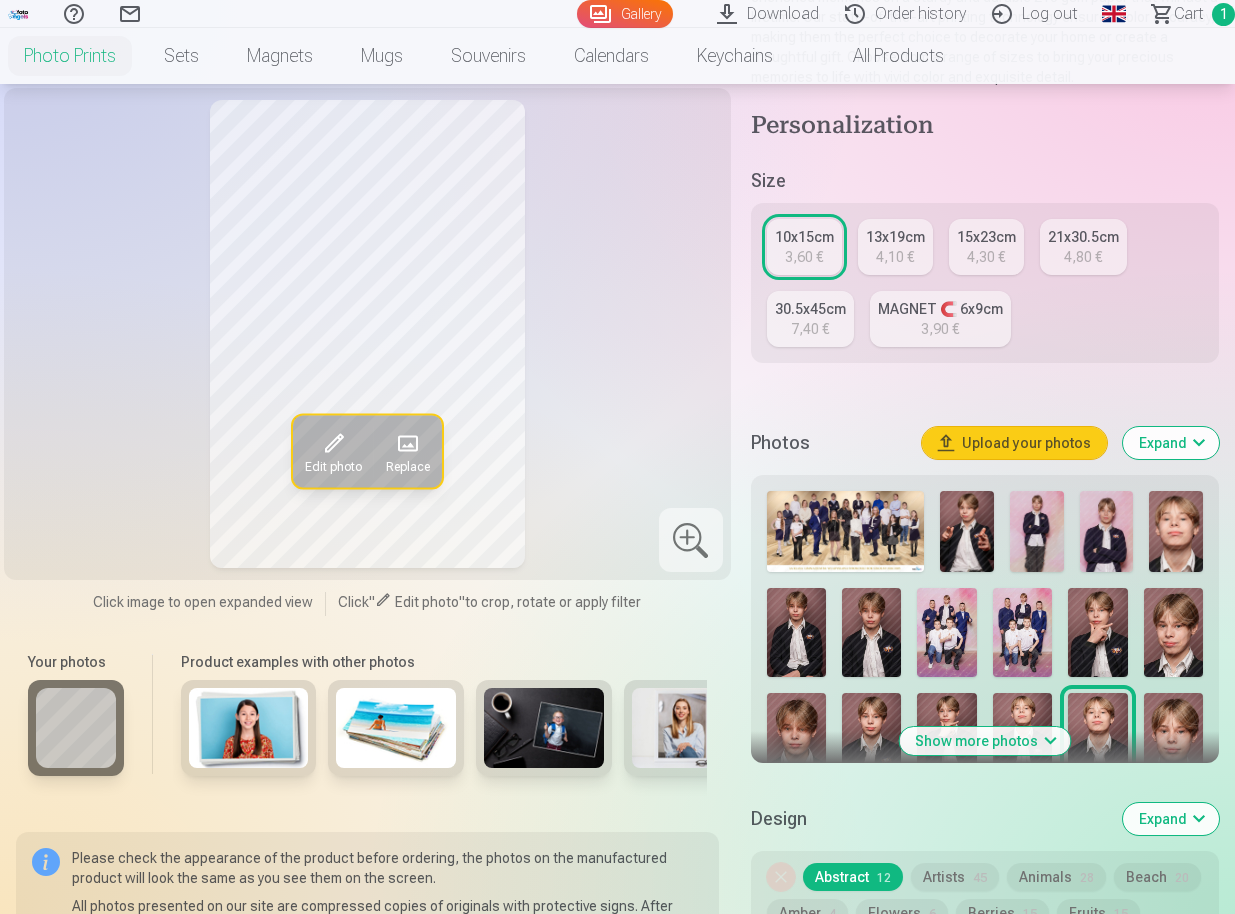 click at bounding box center [1173, 737] 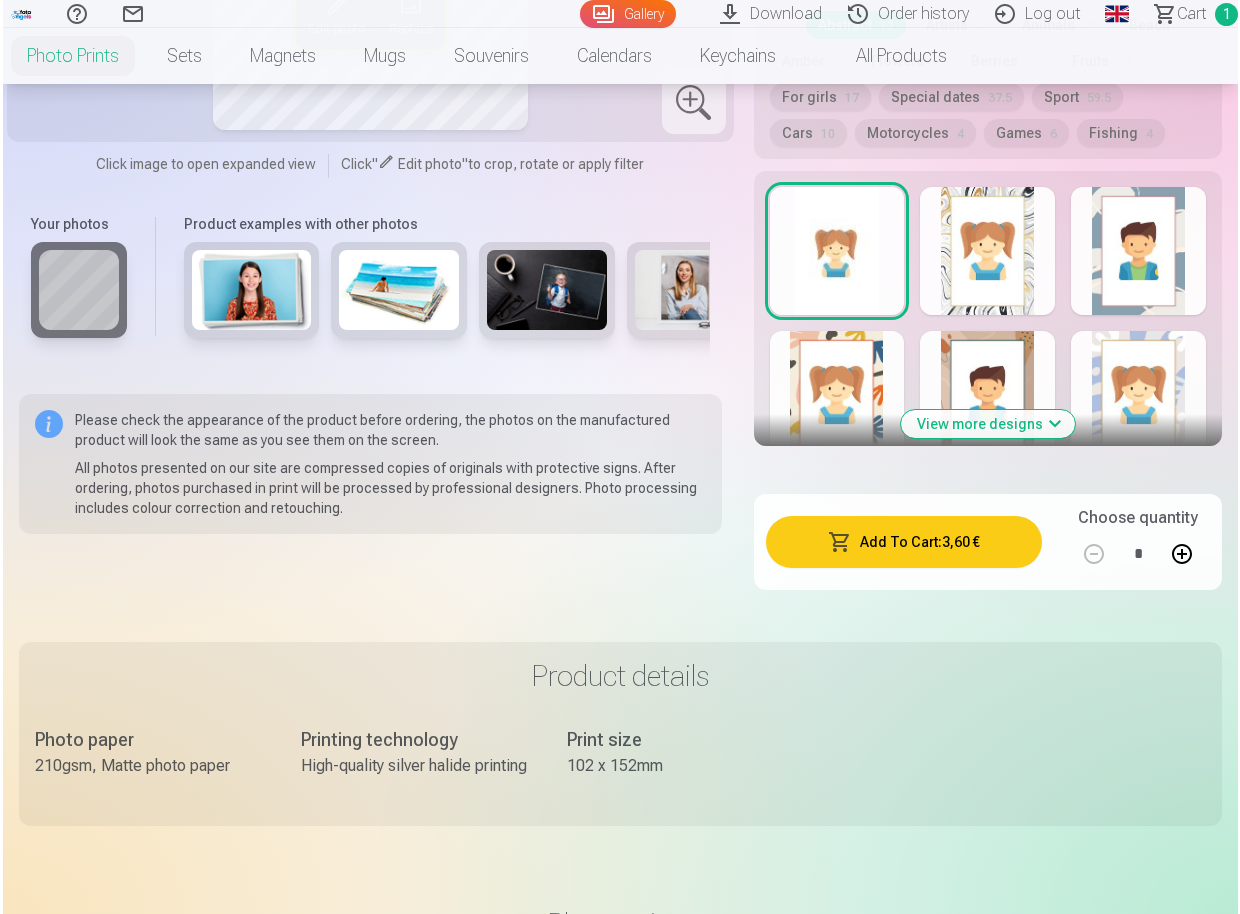 scroll, scrollTop: 1166, scrollLeft: 0, axis: vertical 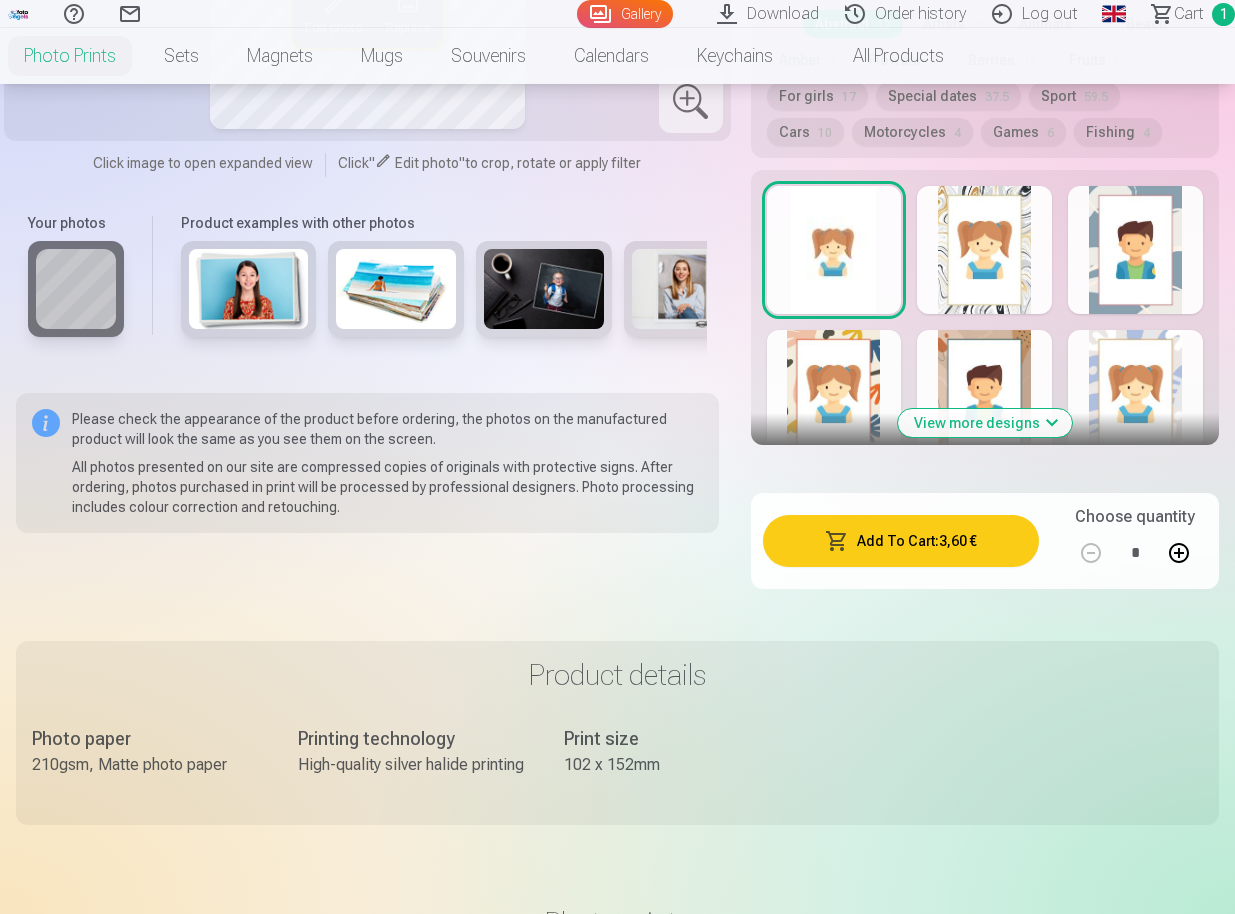 click on "Add To Cart :  3,60 €" at bounding box center [901, 541] 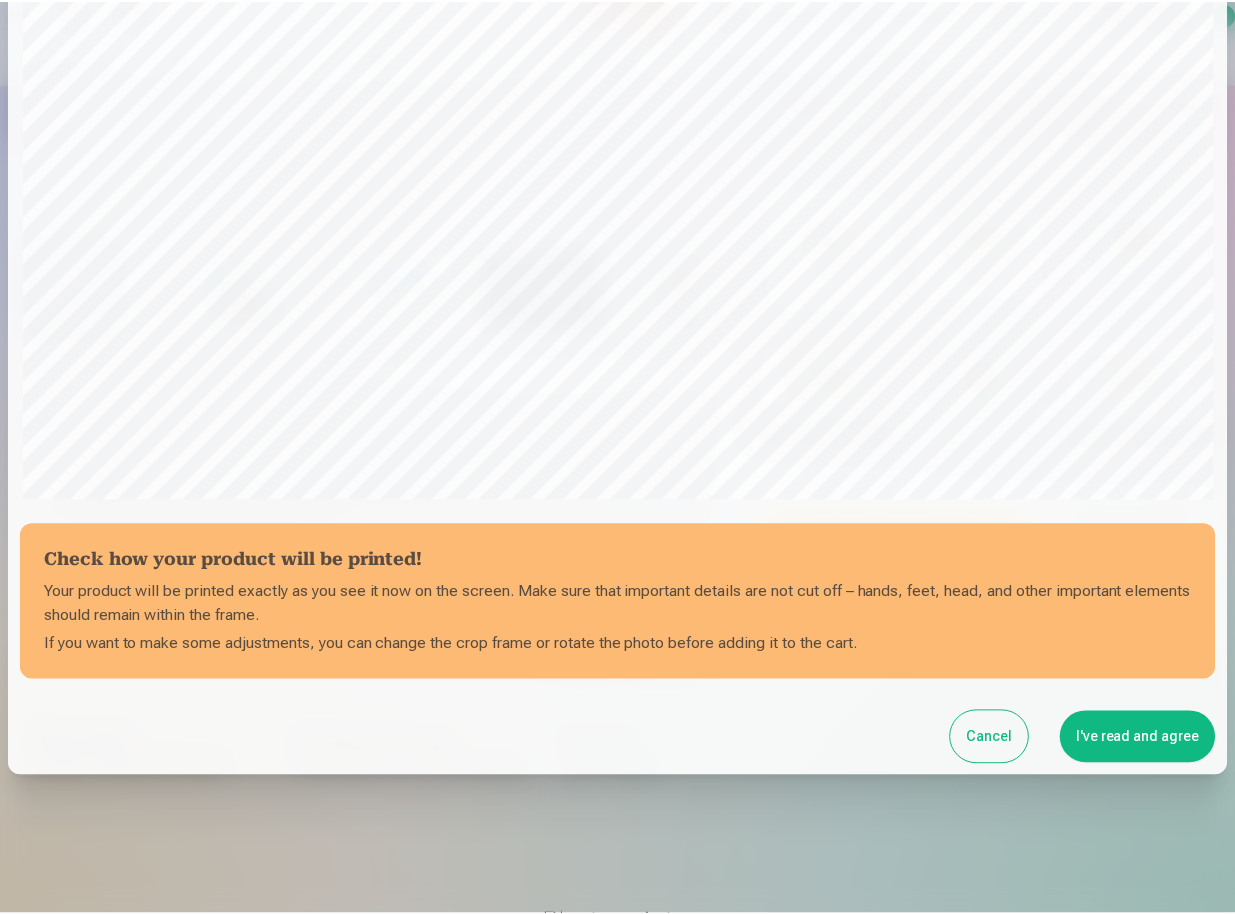 scroll, scrollTop: 430, scrollLeft: 0, axis: vertical 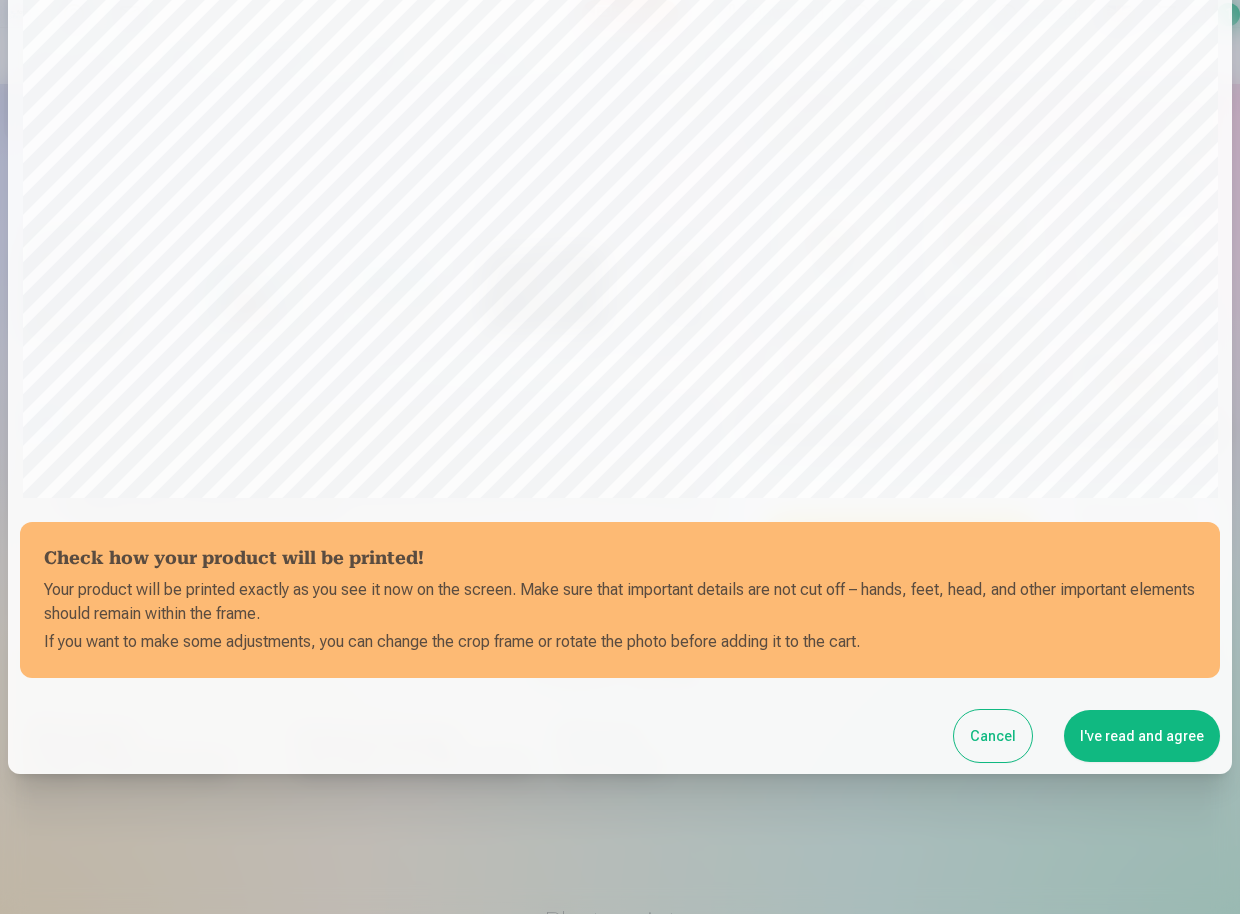 click on "I've read and agree" at bounding box center [1142, 736] 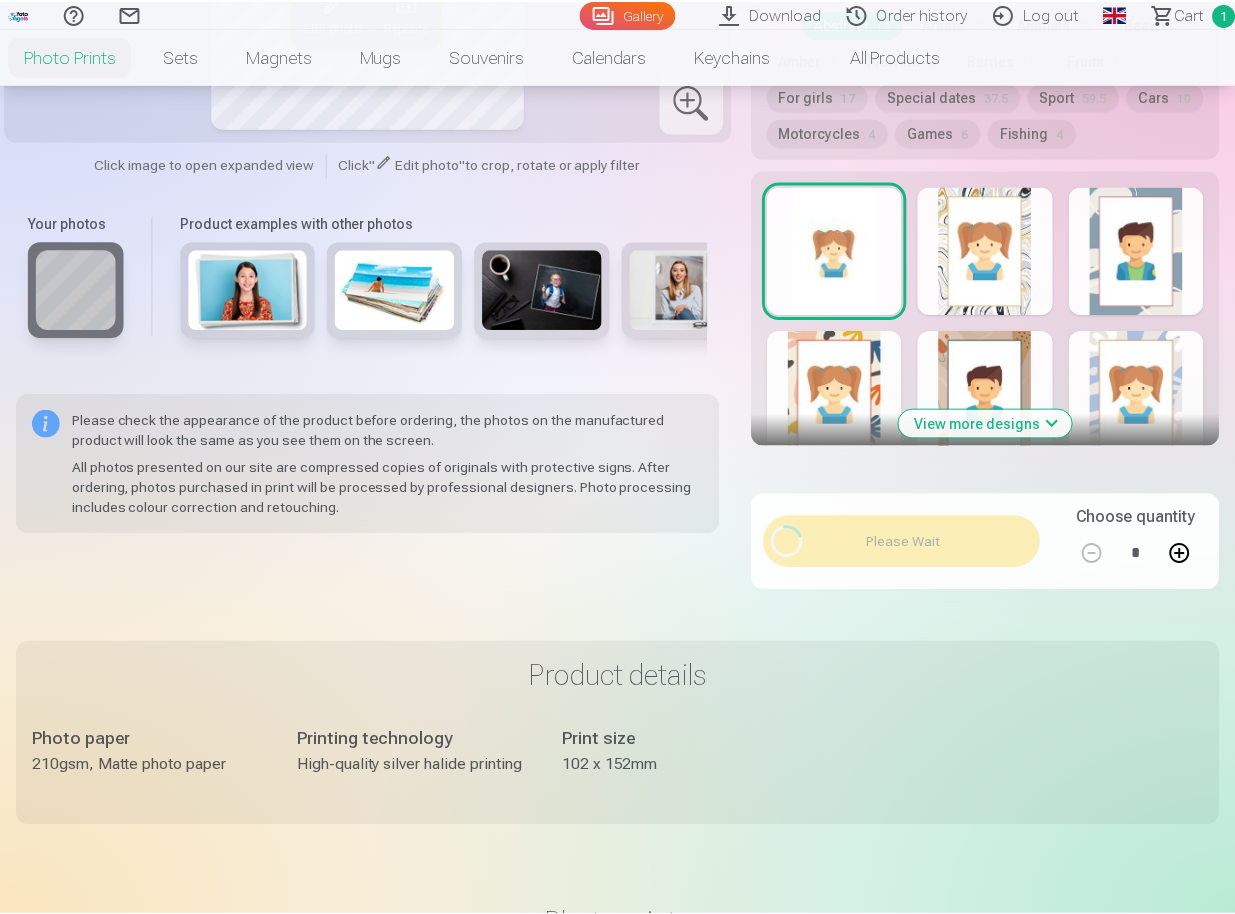scroll, scrollTop: 426, scrollLeft: 0, axis: vertical 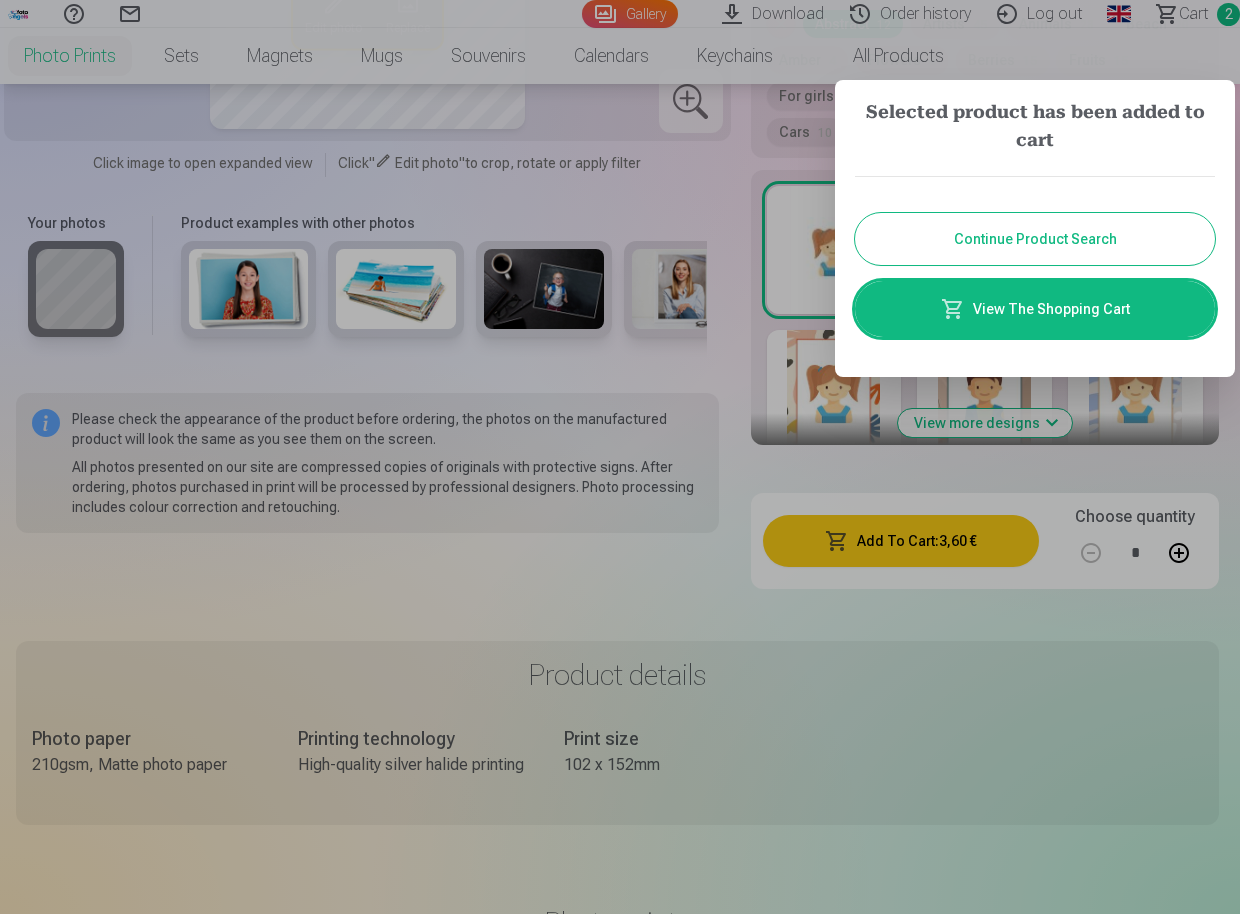 click at bounding box center (620, 457) 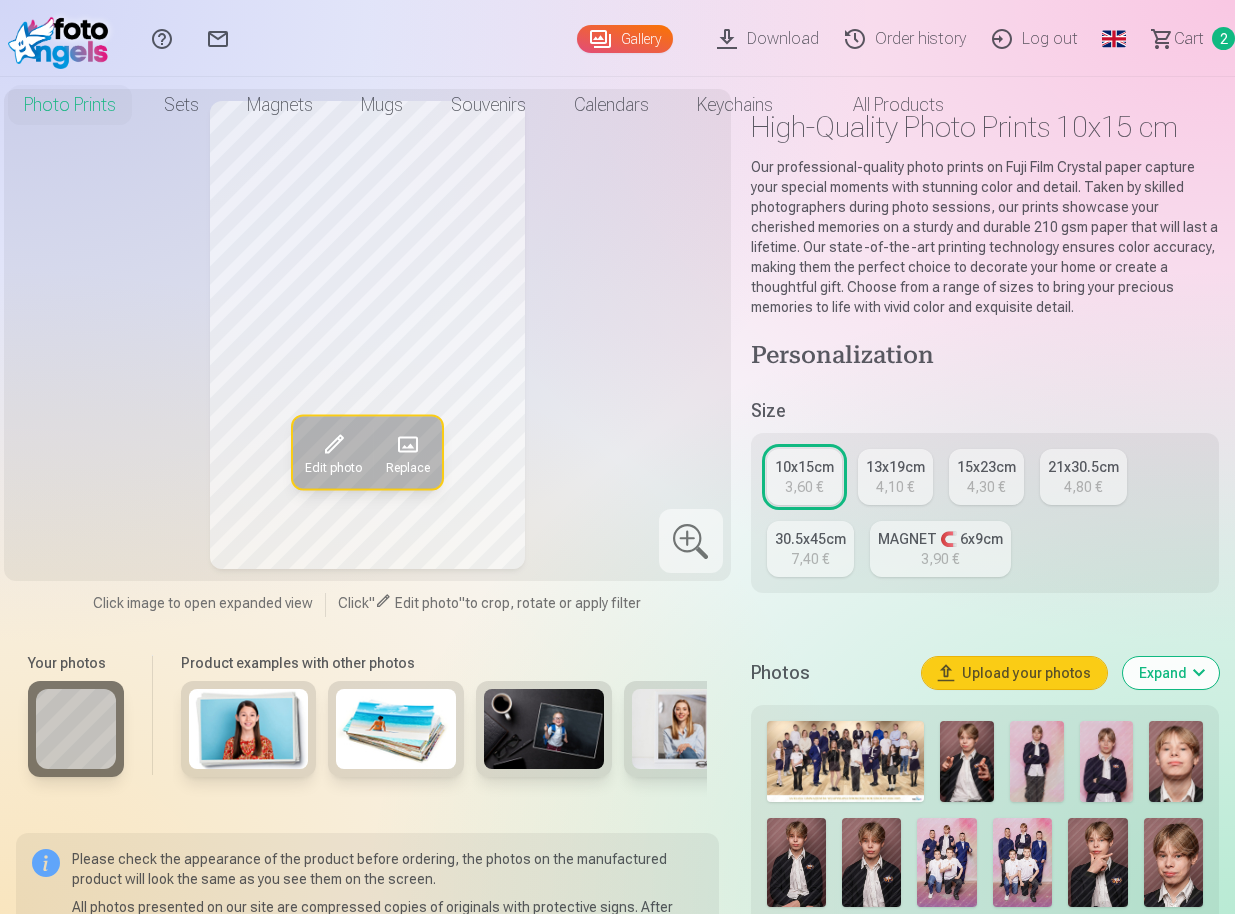 scroll, scrollTop: 0, scrollLeft: 0, axis: both 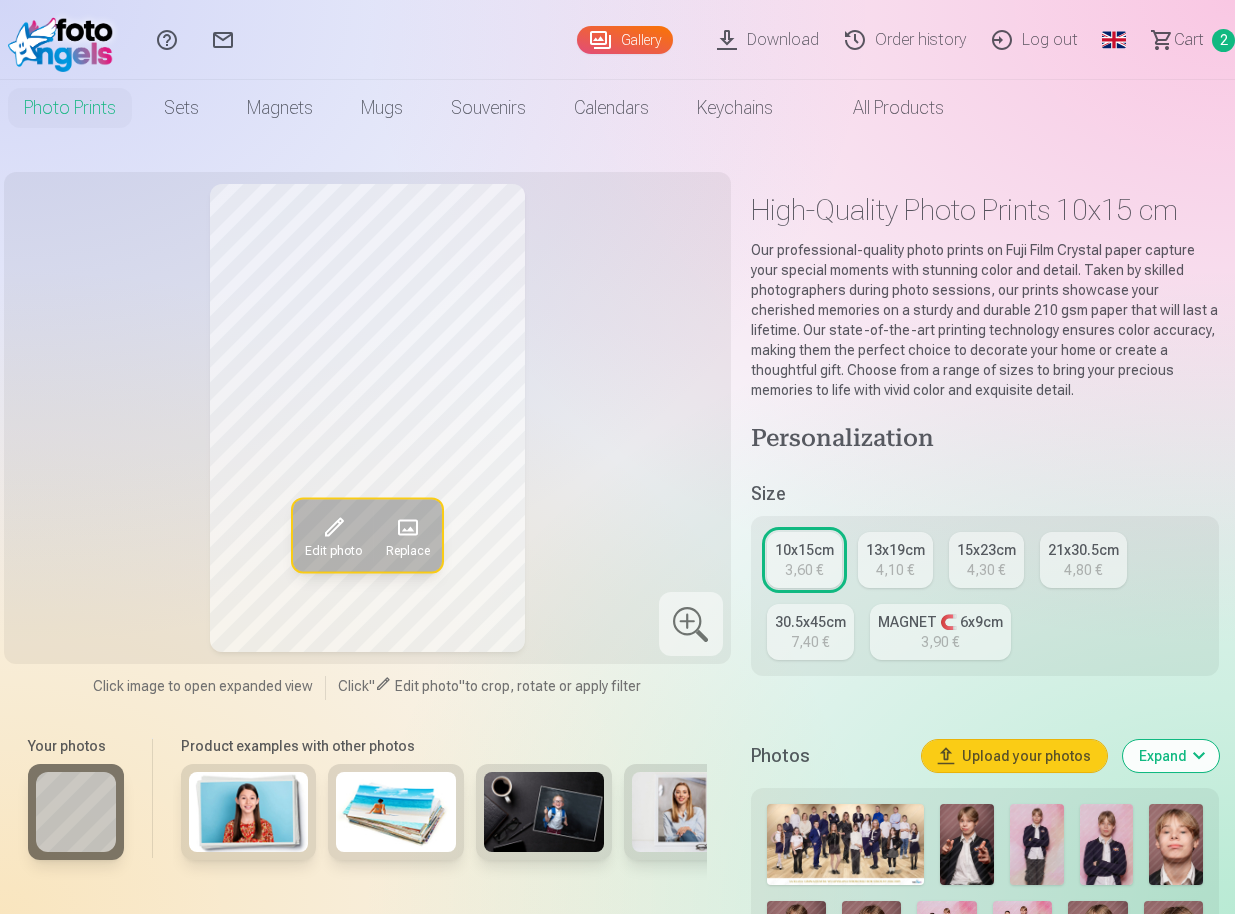 click on "Сart" at bounding box center (1189, 40) 